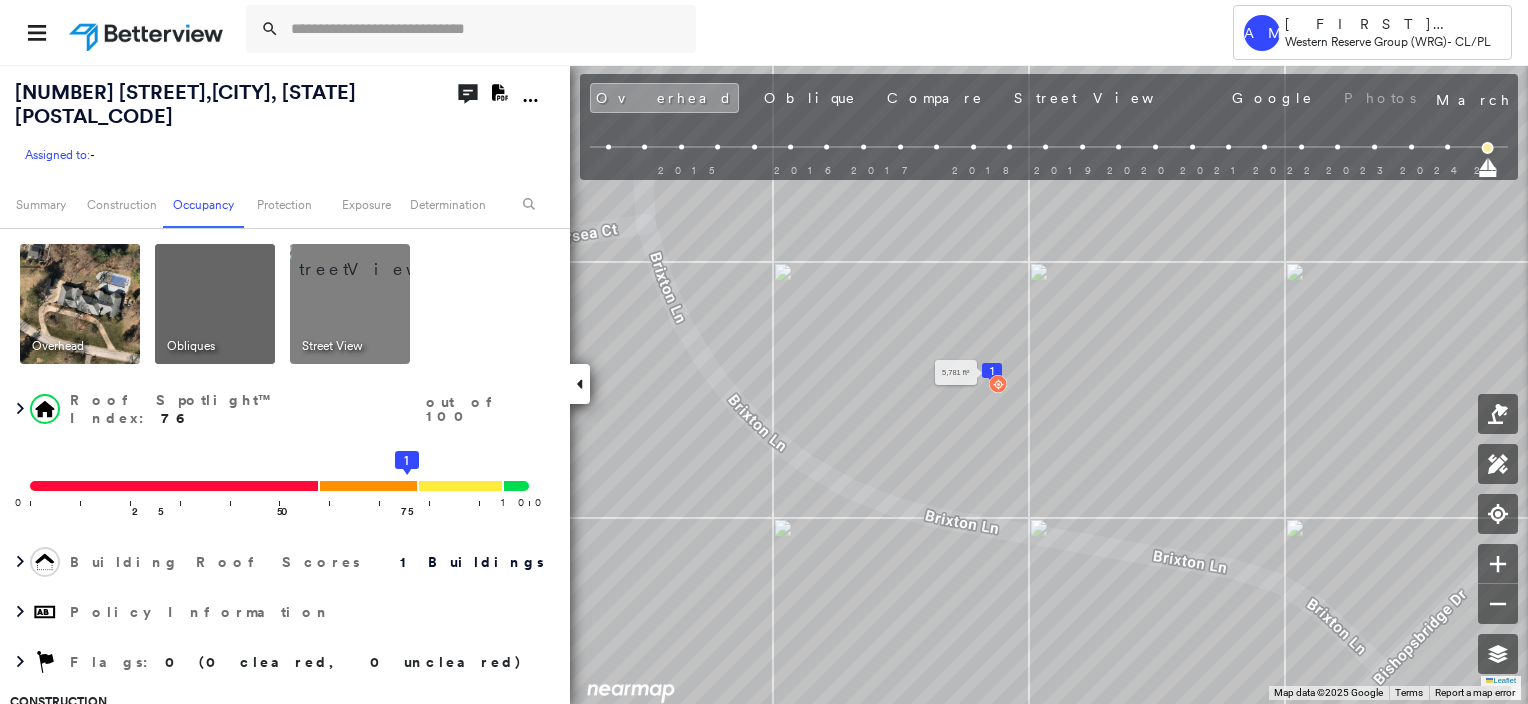 scroll, scrollTop: 0, scrollLeft: 0, axis: both 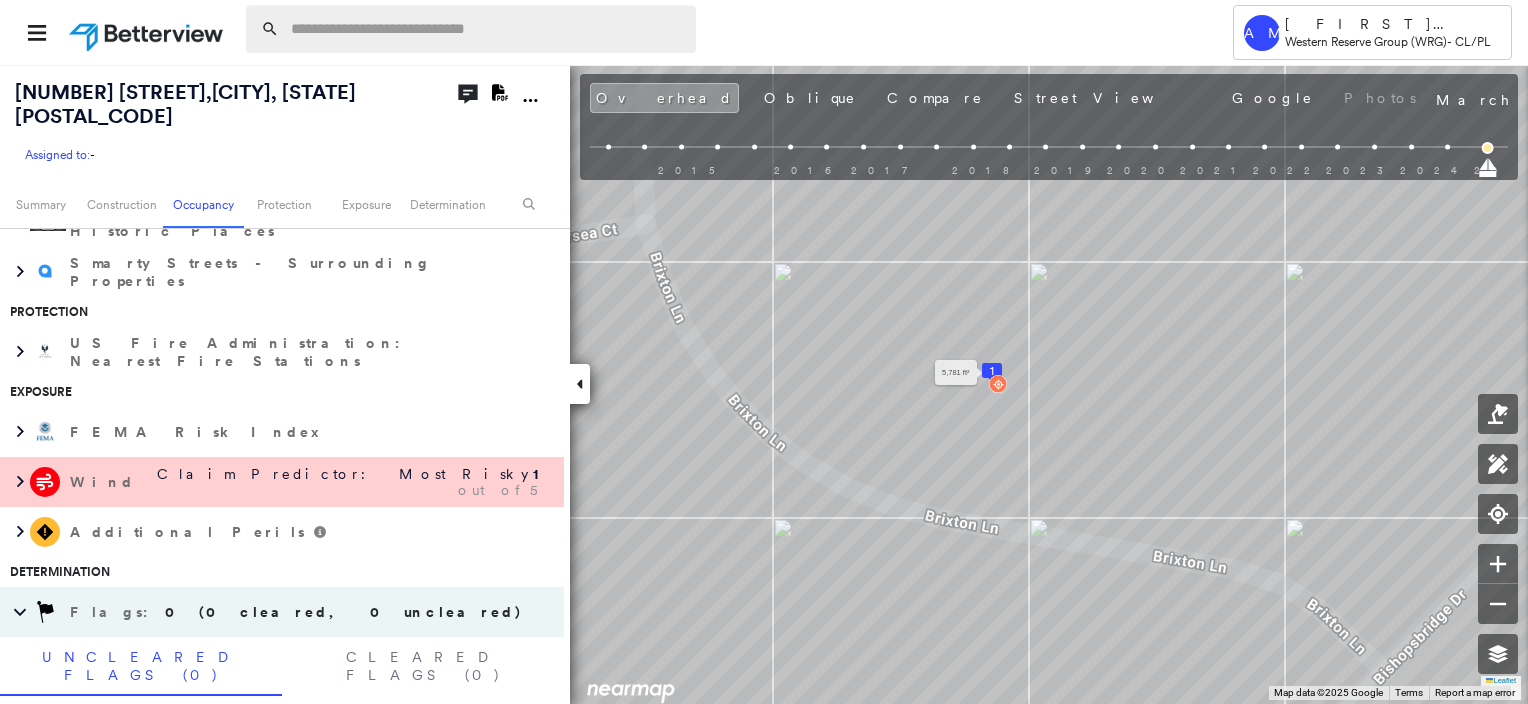 click at bounding box center [487, 29] 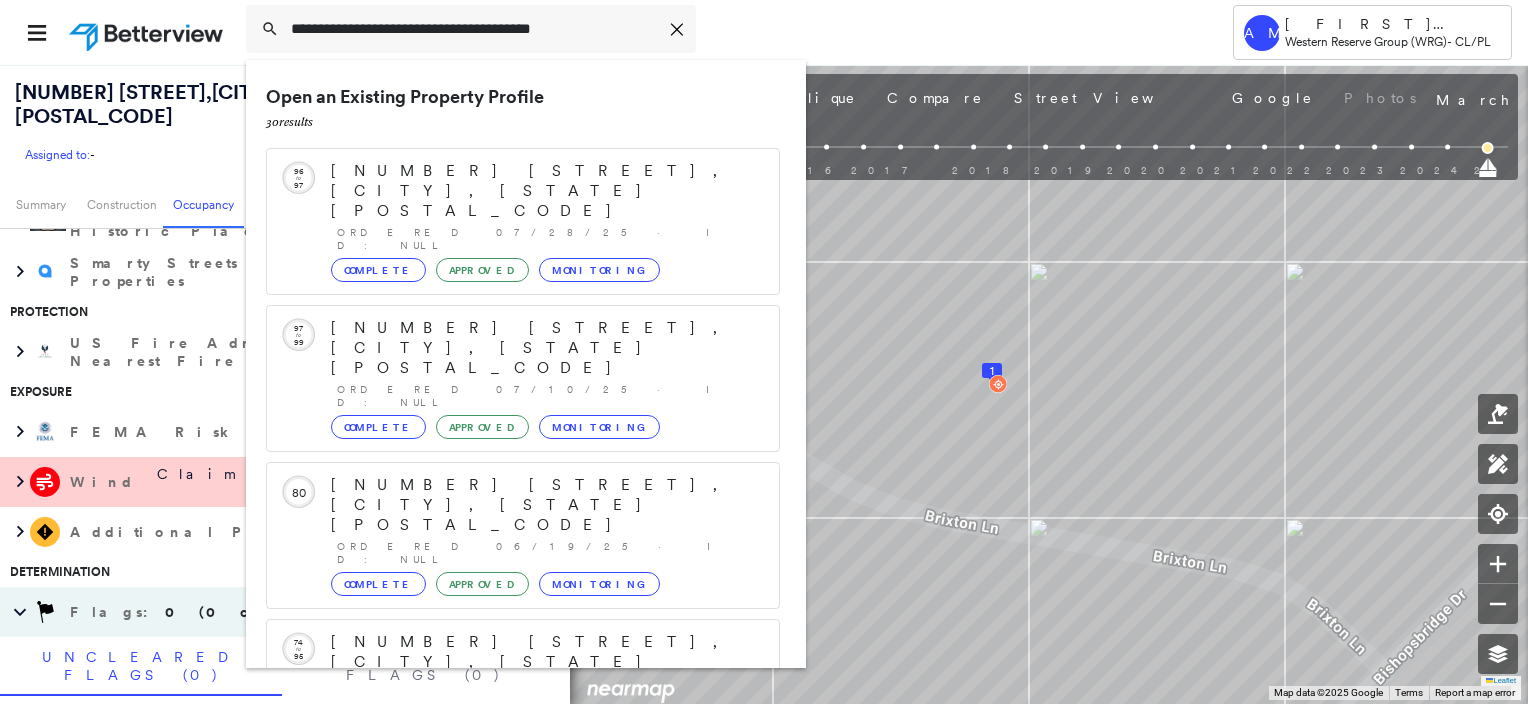 scroll, scrollTop: 208, scrollLeft: 0, axis: vertical 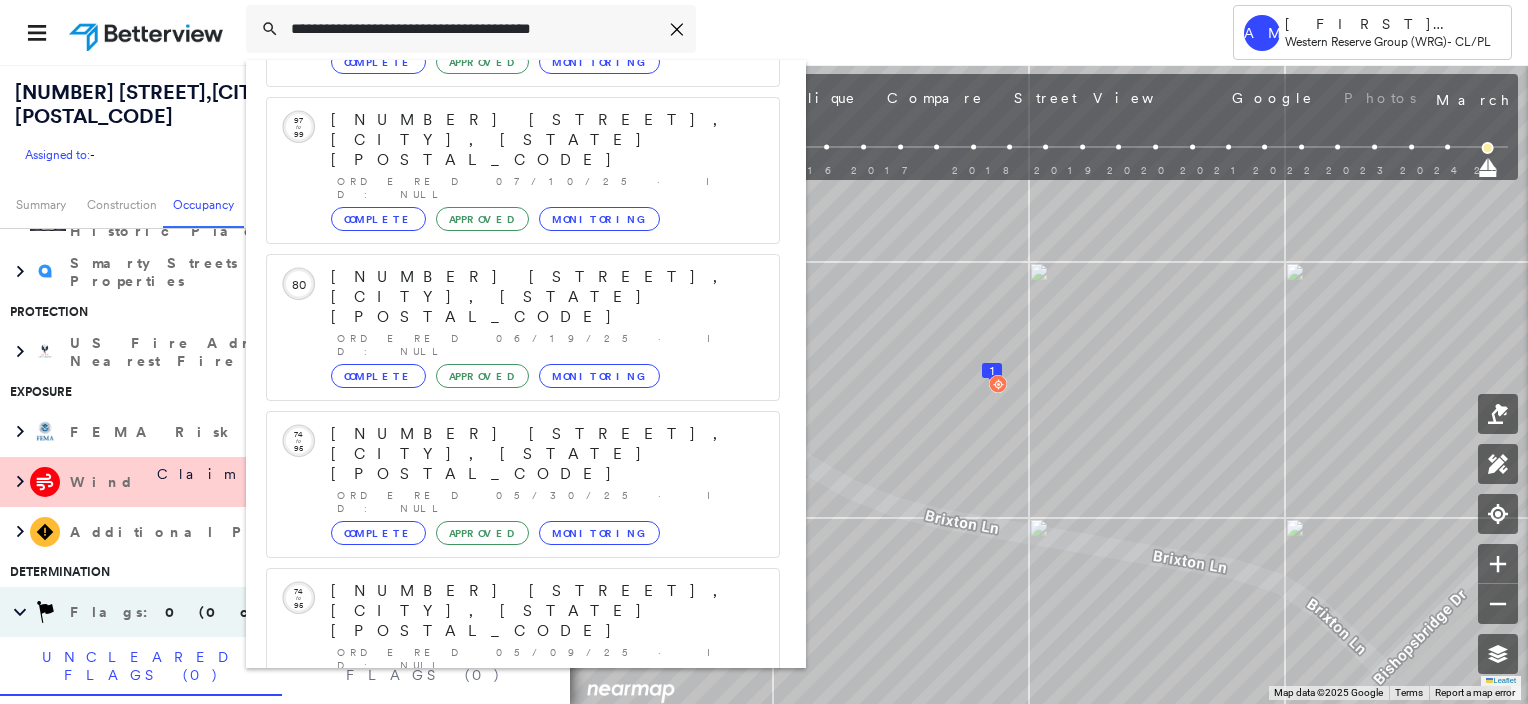 type on "**********" 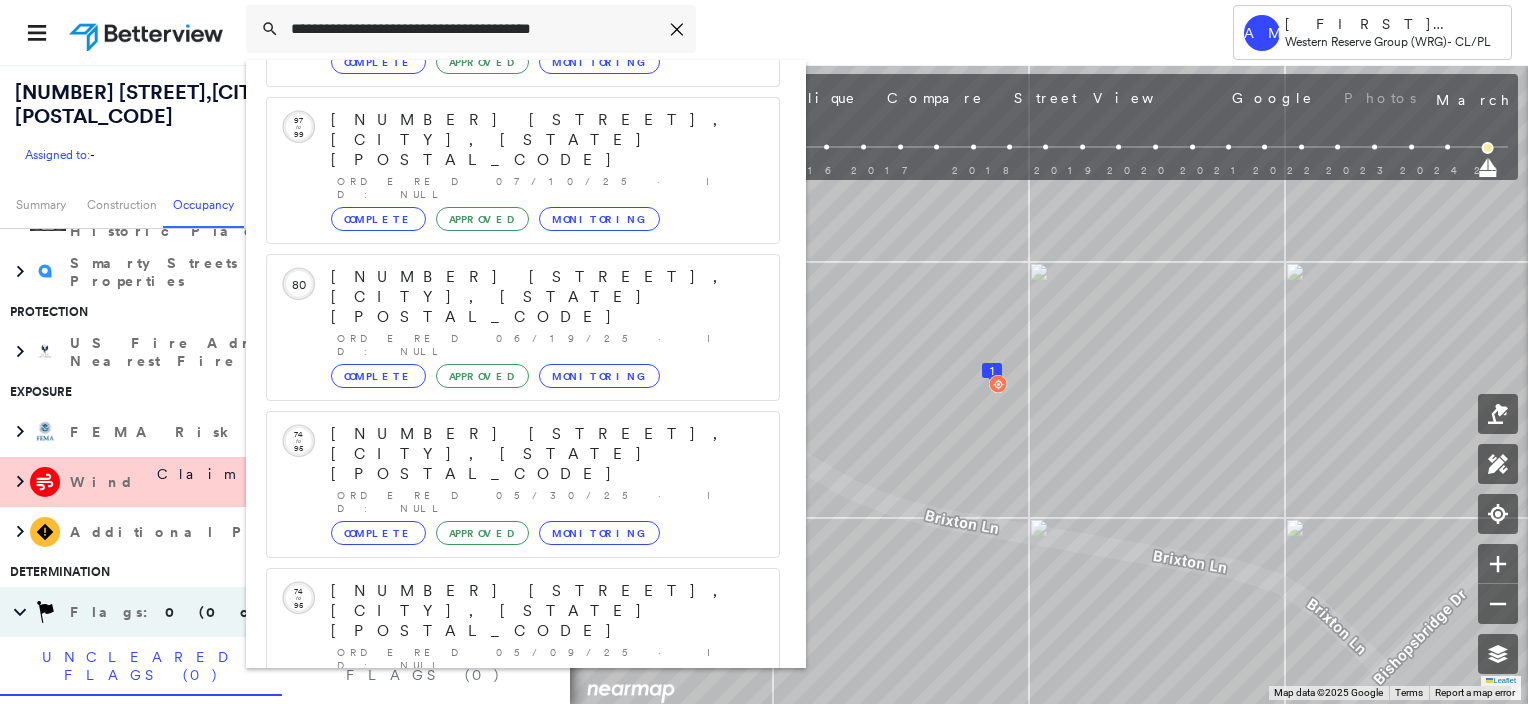 click 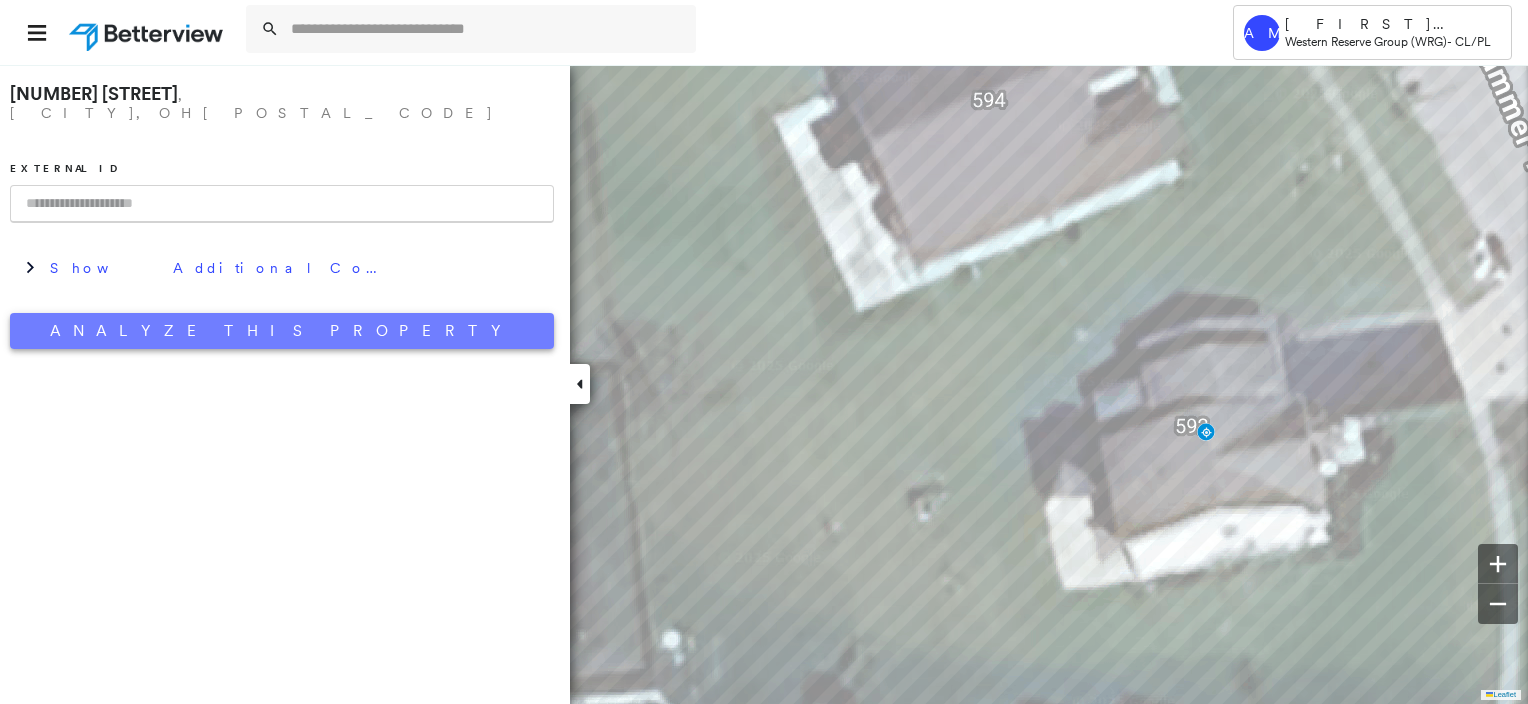 click on "Analyze This Property" at bounding box center [282, 331] 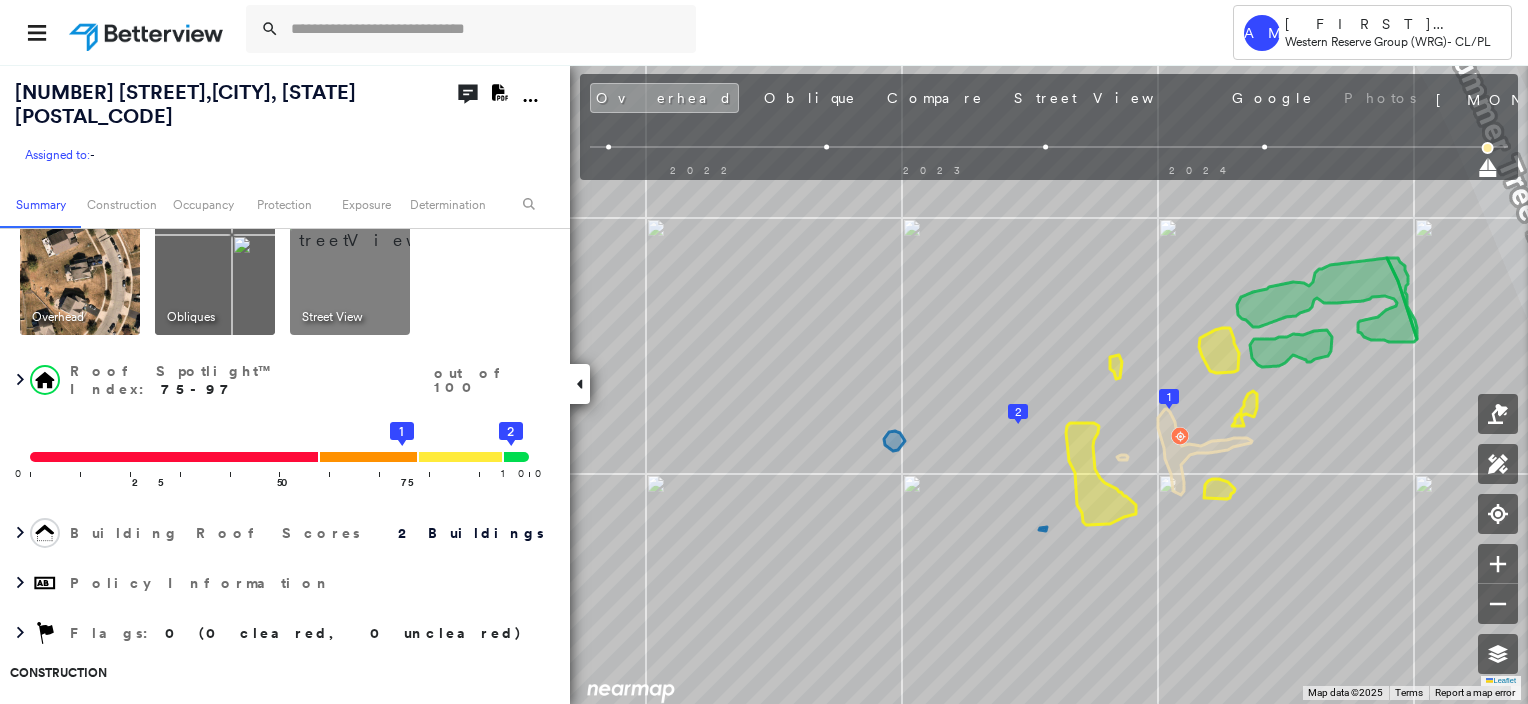 scroll, scrollTop: 0, scrollLeft: 0, axis: both 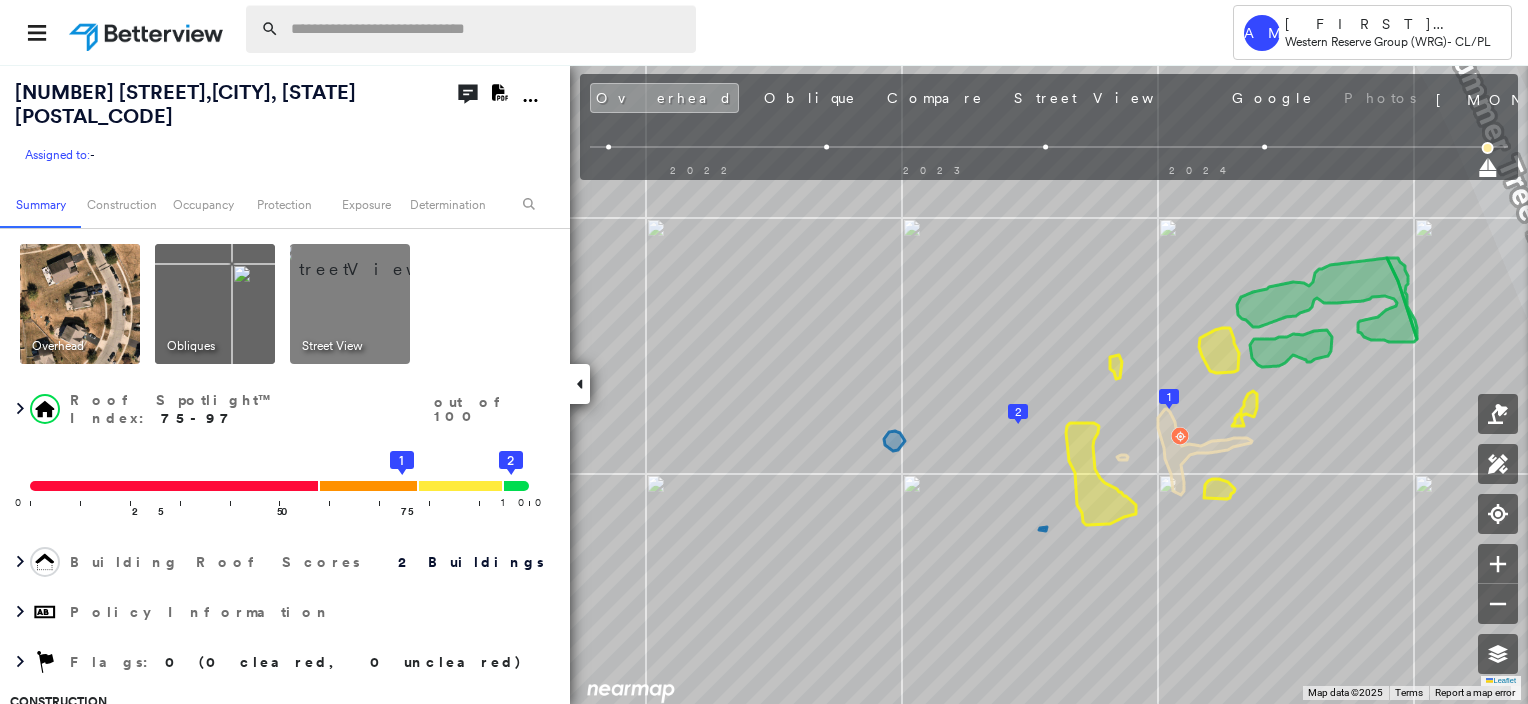 click at bounding box center (487, 29) 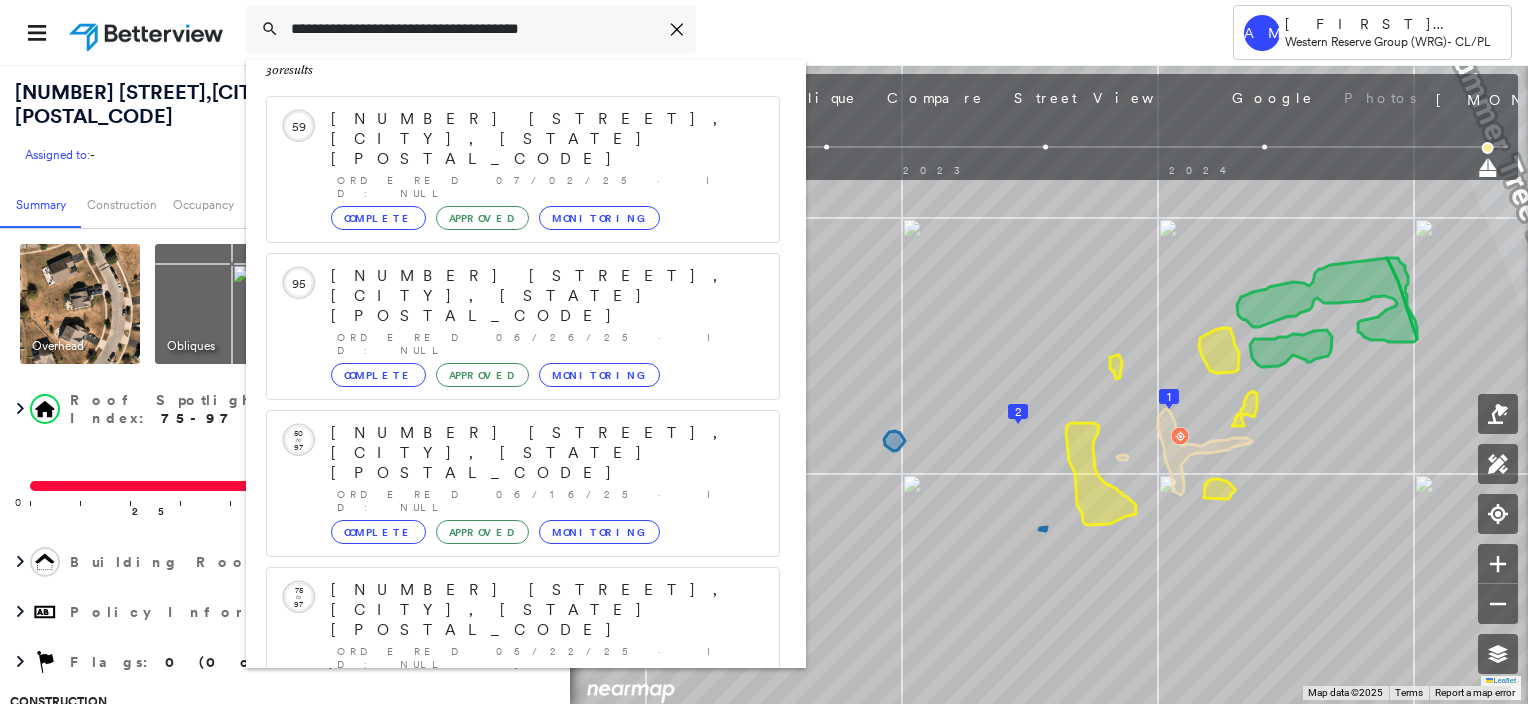 scroll, scrollTop: 0, scrollLeft: 0, axis: both 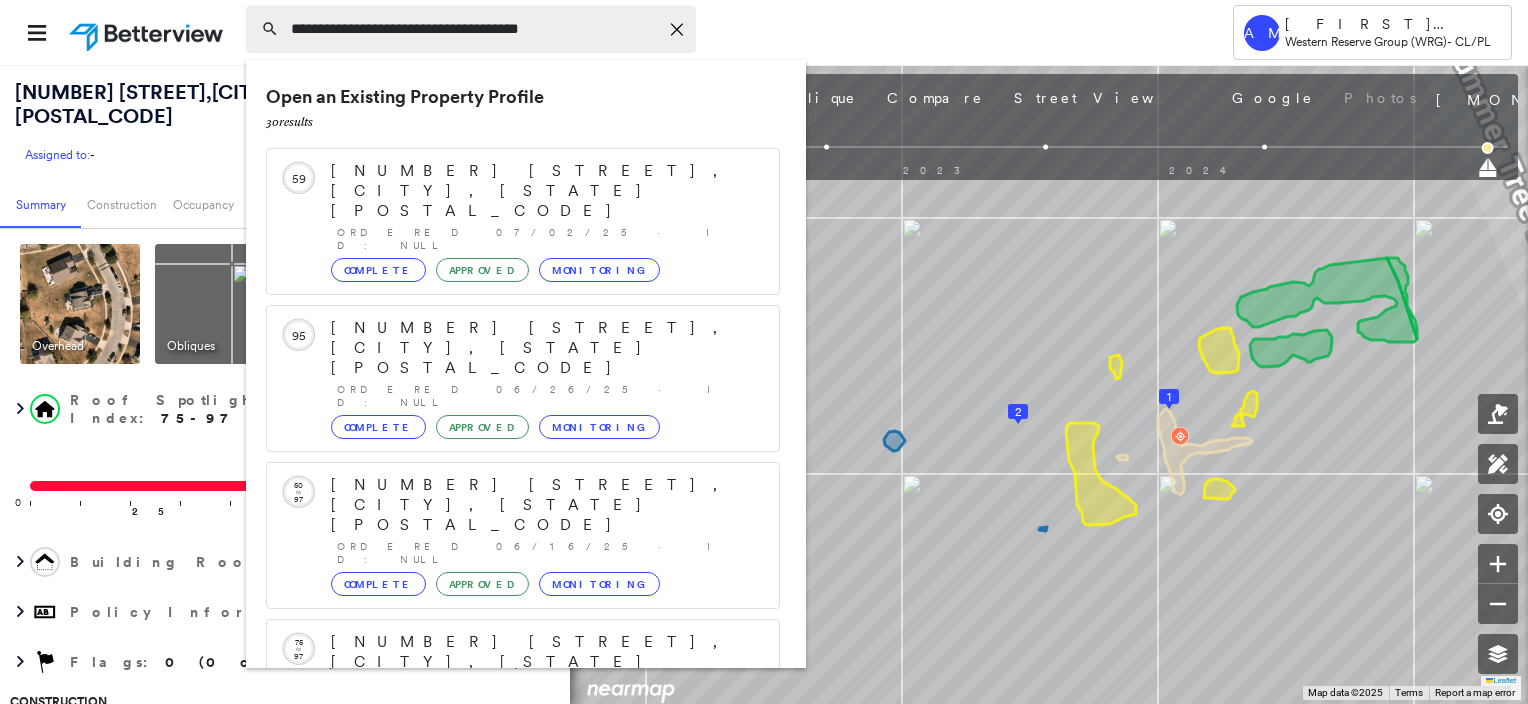 type on "**********" 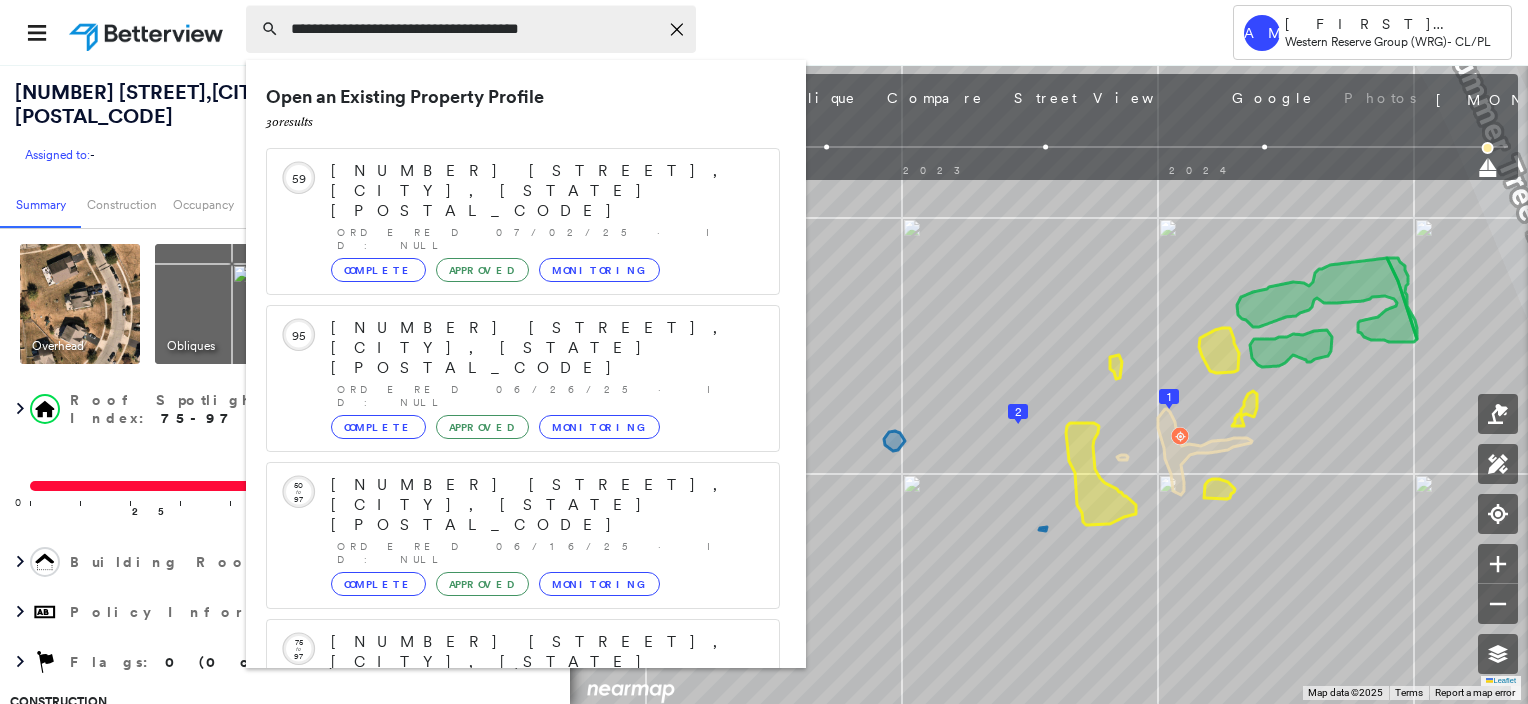 click 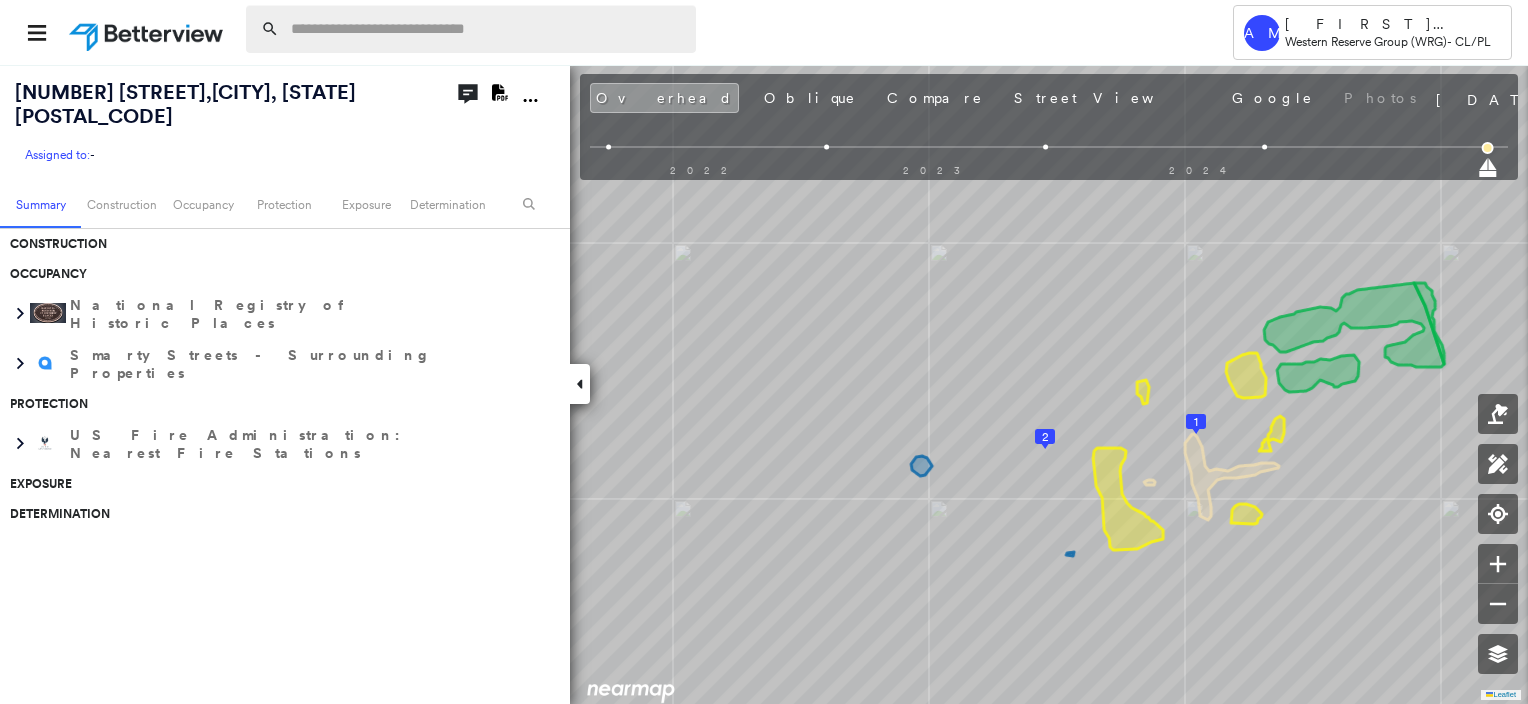 scroll, scrollTop: 0, scrollLeft: 0, axis: both 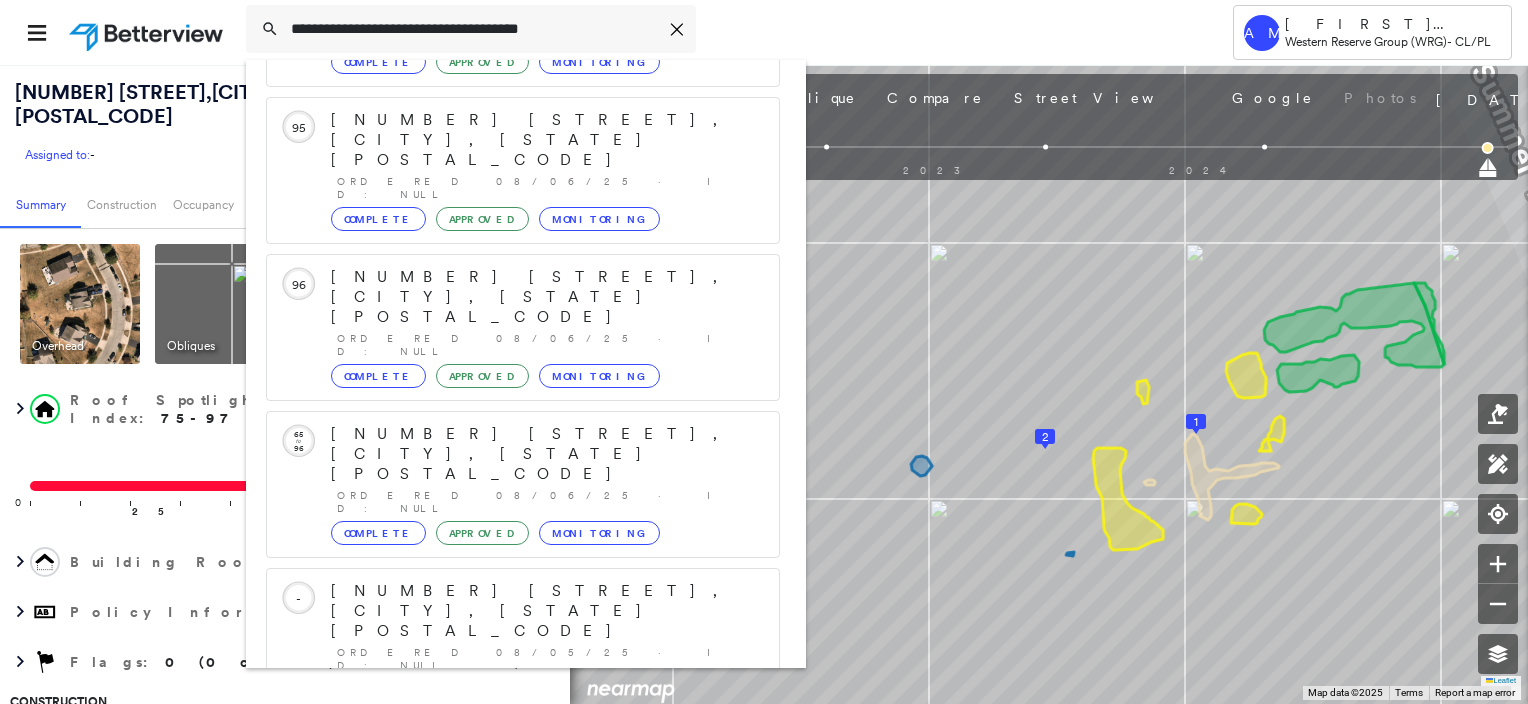 type on "**********" 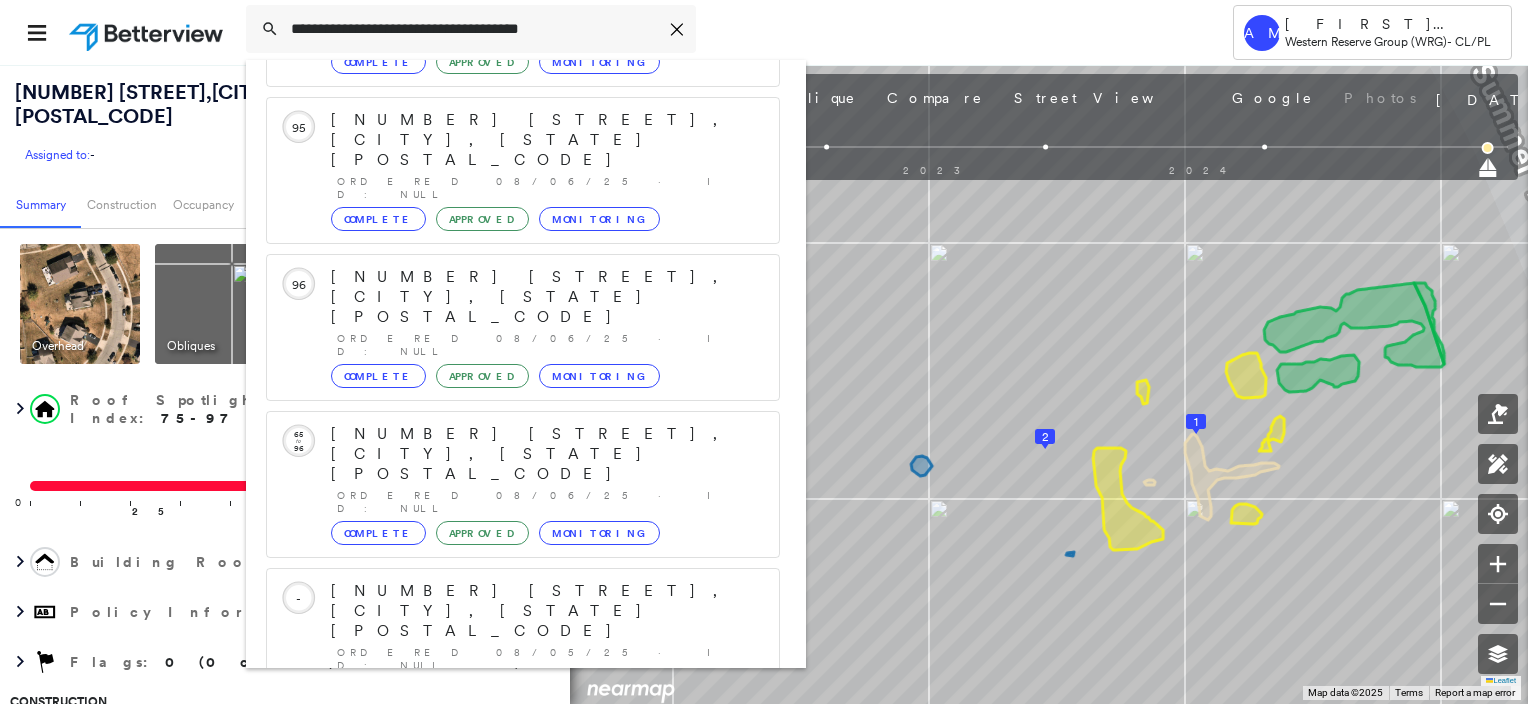 click 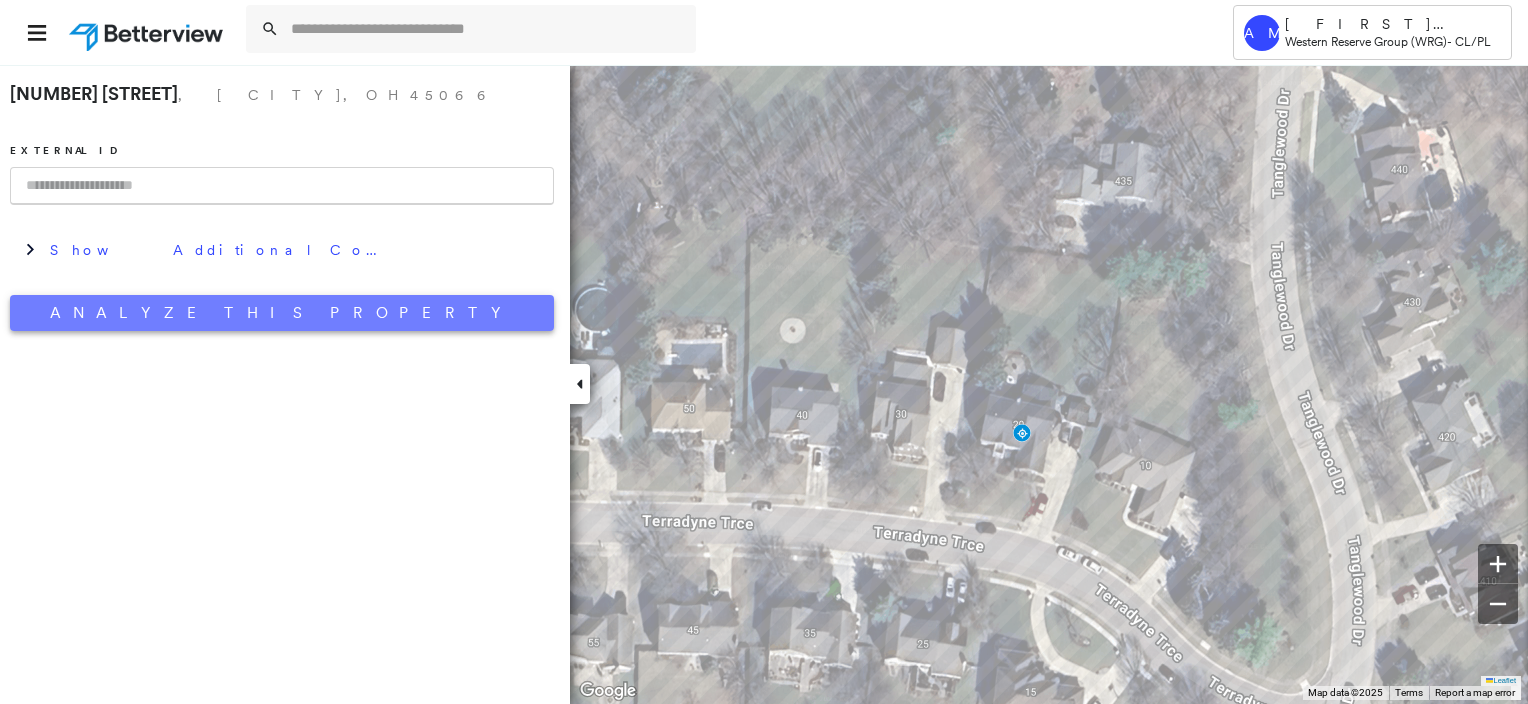 click on "Analyze This Property" at bounding box center [282, 313] 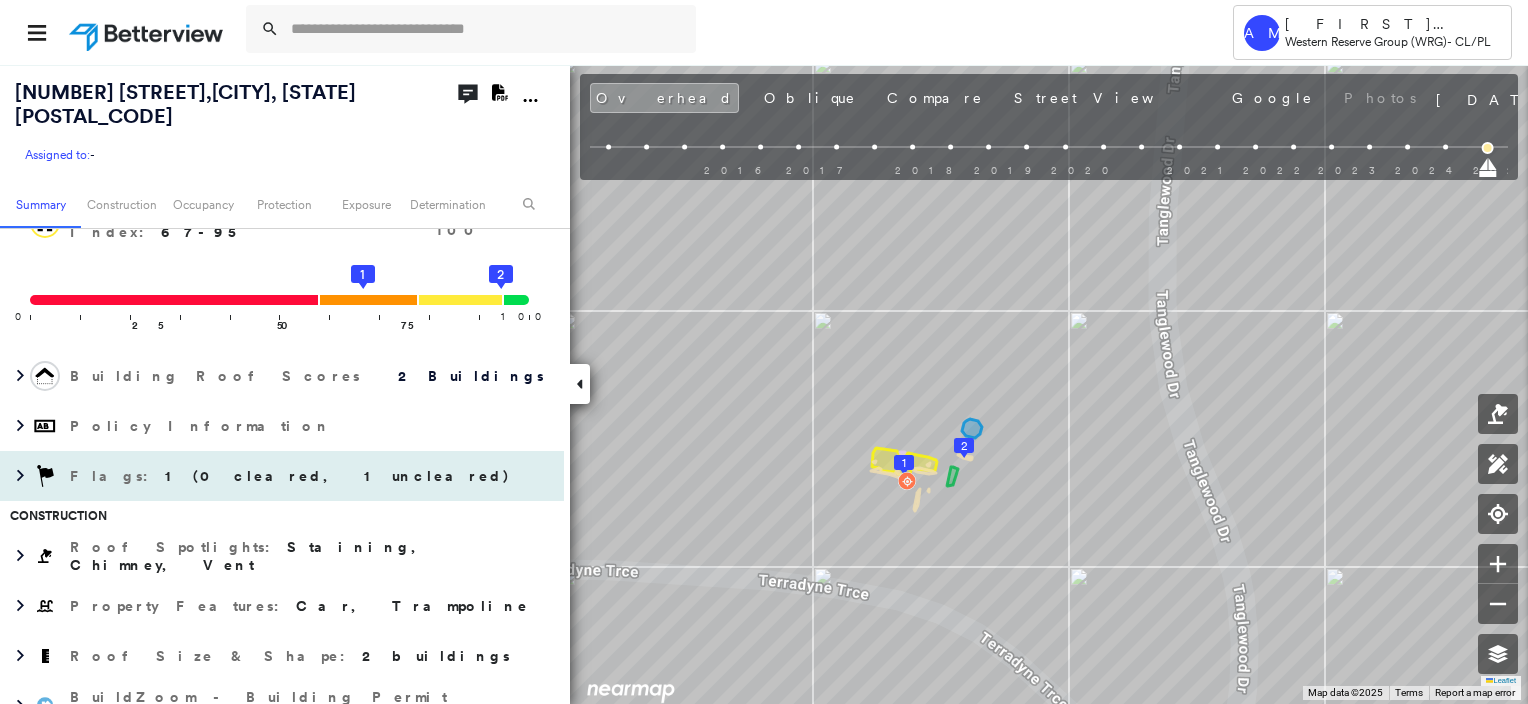 scroll, scrollTop: 300, scrollLeft: 0, axis: vertical 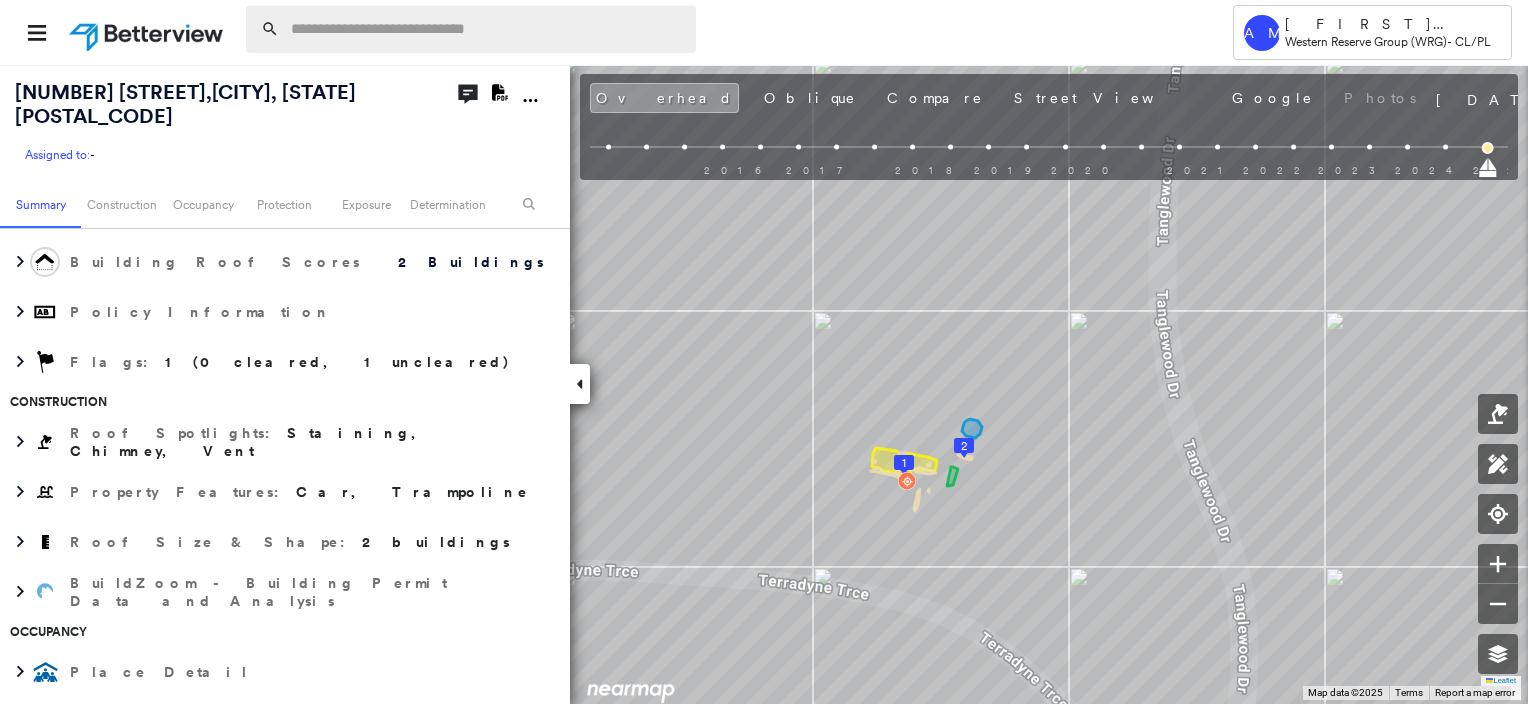 click at bounding box center (487, 29) 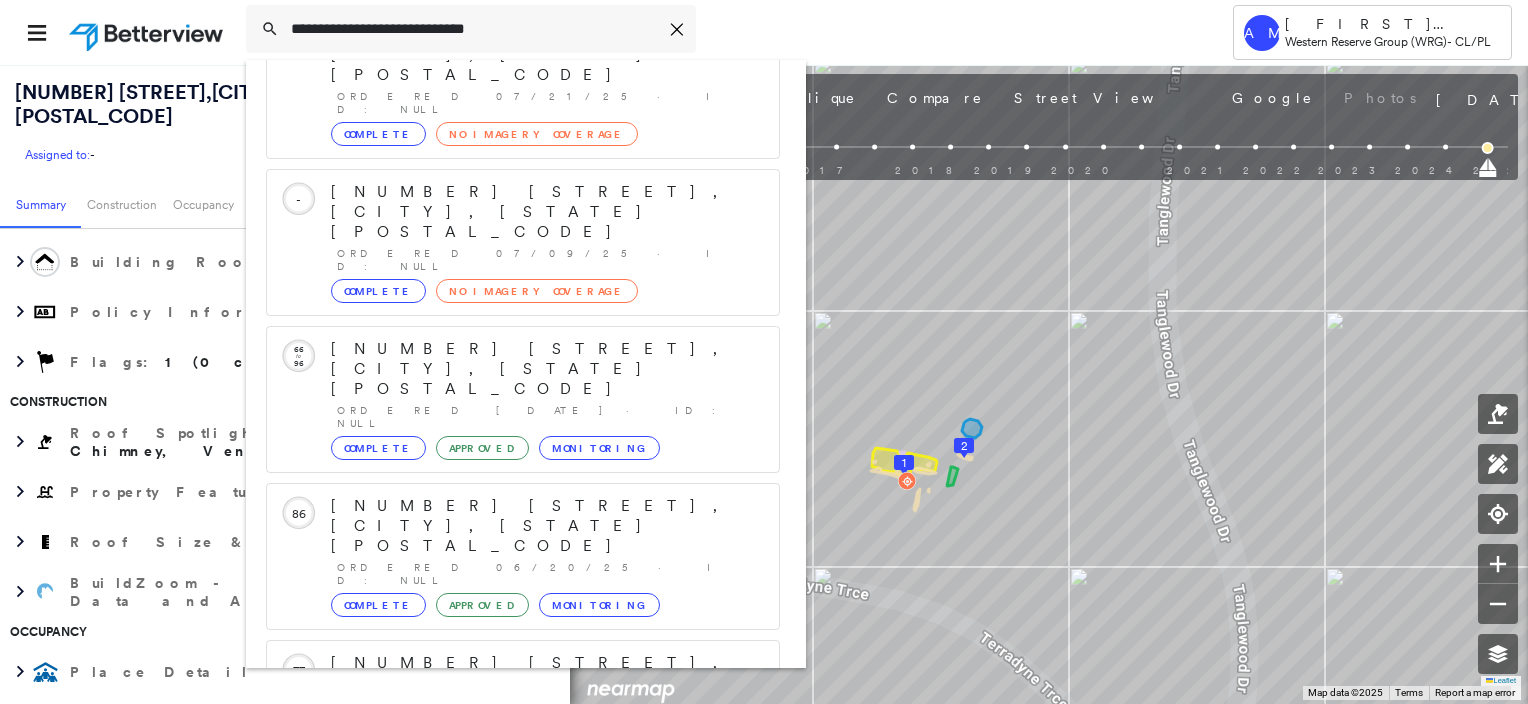 scroll, scrollTop: 208, scrollLeft: 0, axis: vertical 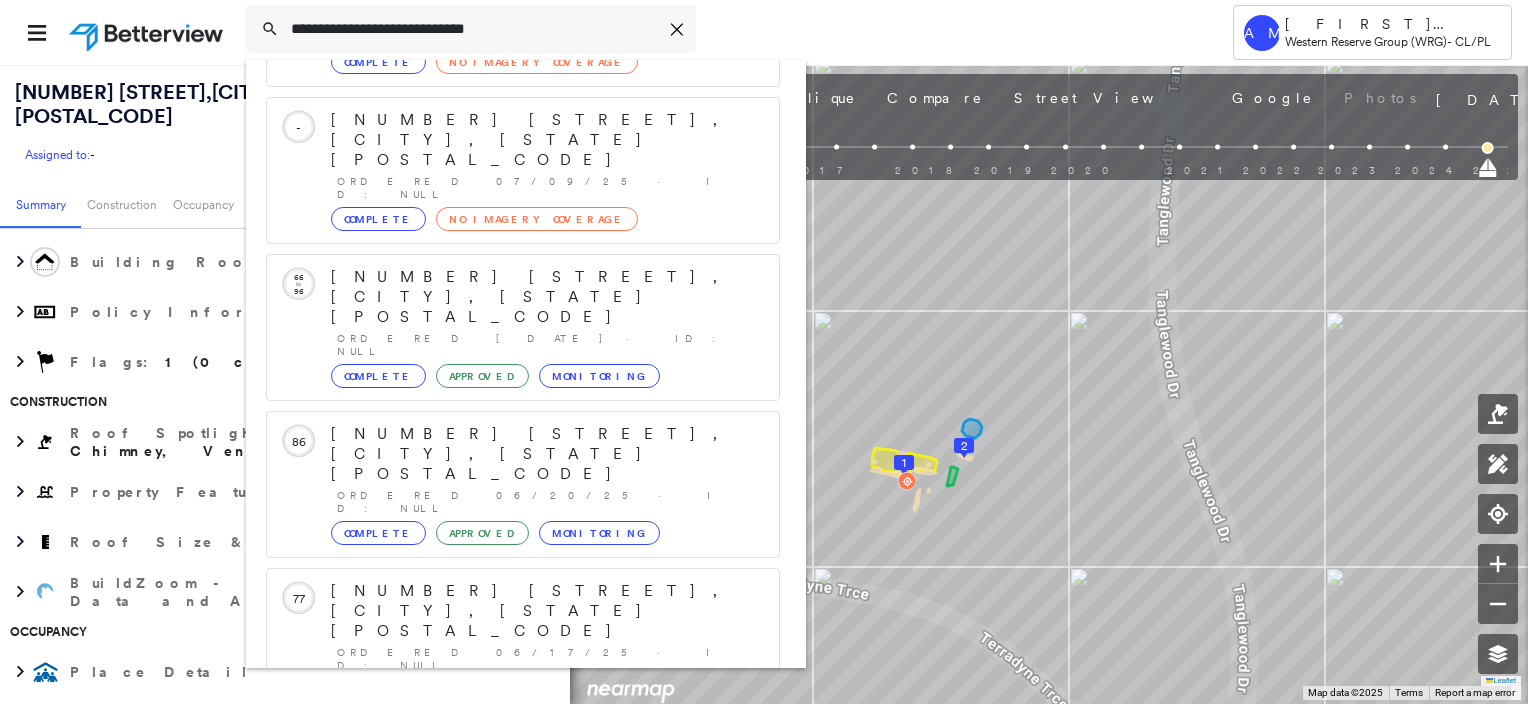 type on "**********" 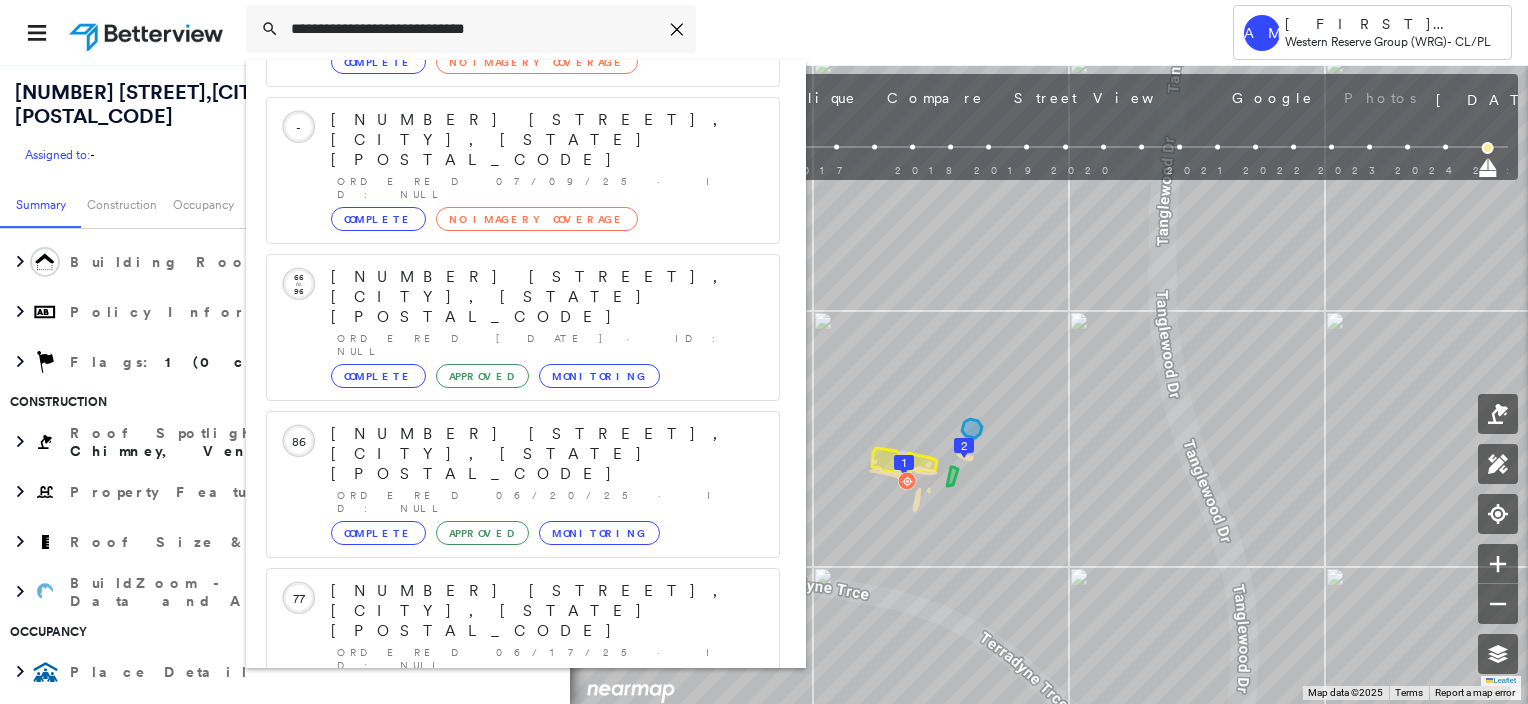 click on "725 Cosler Dr, Dayton, OH 45403 Group Created with Sketch." at bounding box center (523, 903) 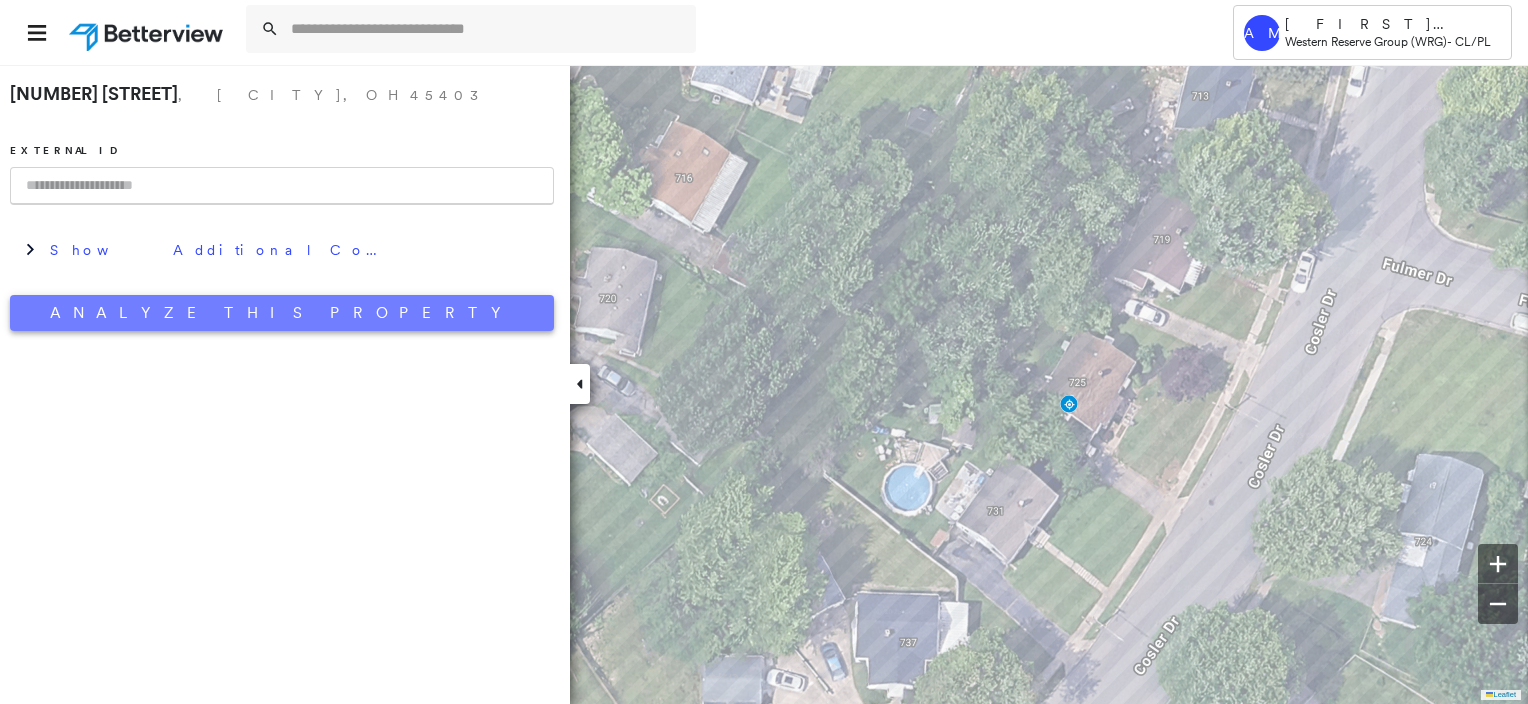 click on "Analyze This Property" at bounding box center (282, 313) 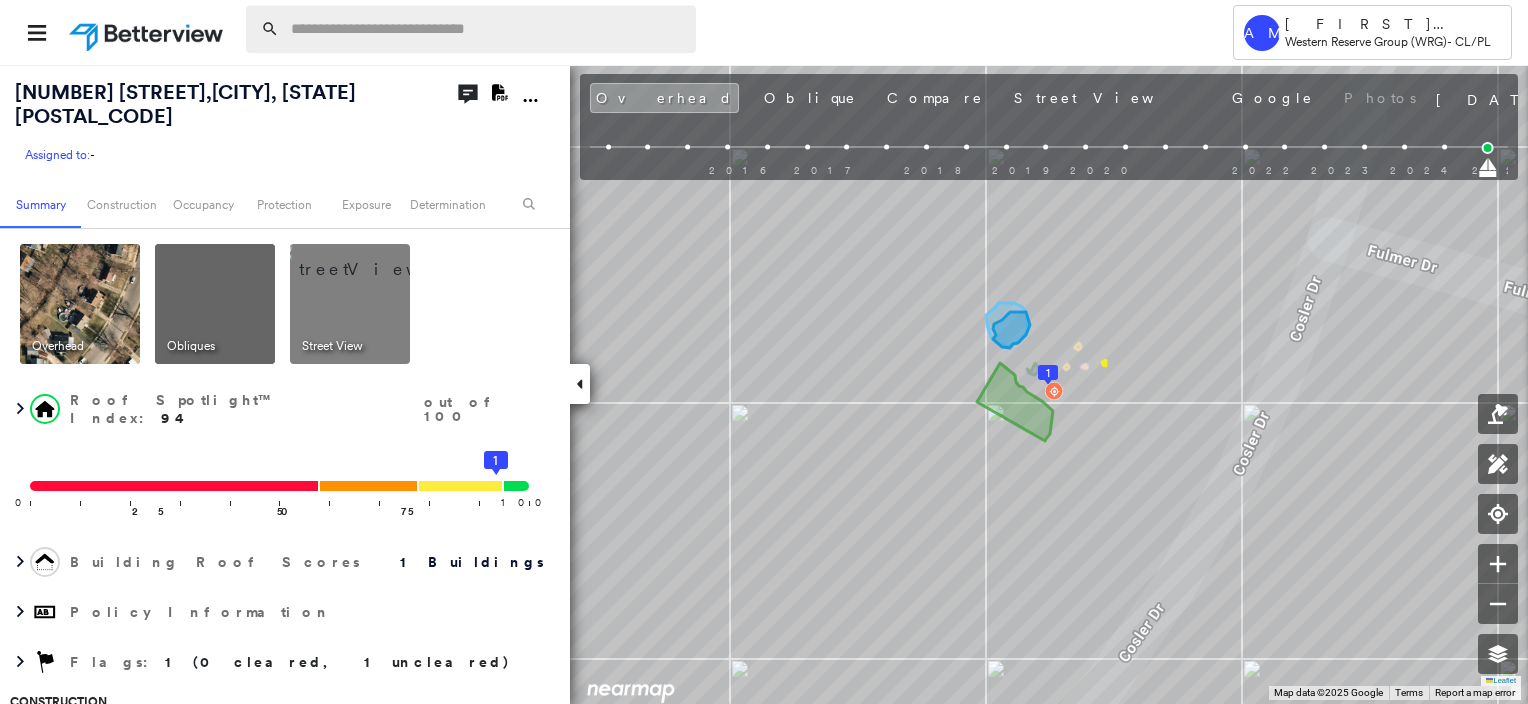 click at bounding box center (487, 29) 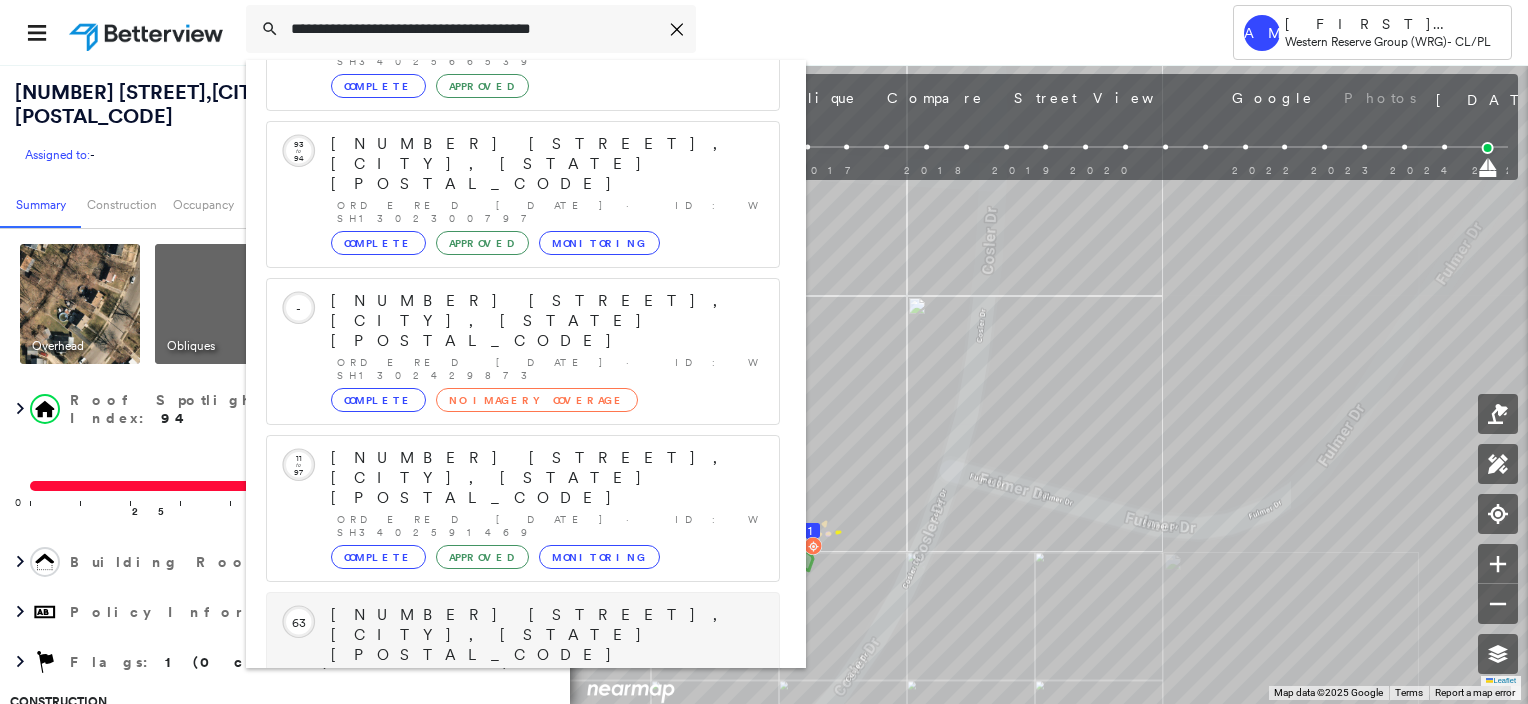 scroll, scrollTop: 208, scrollLeft: 0, axis: vertical 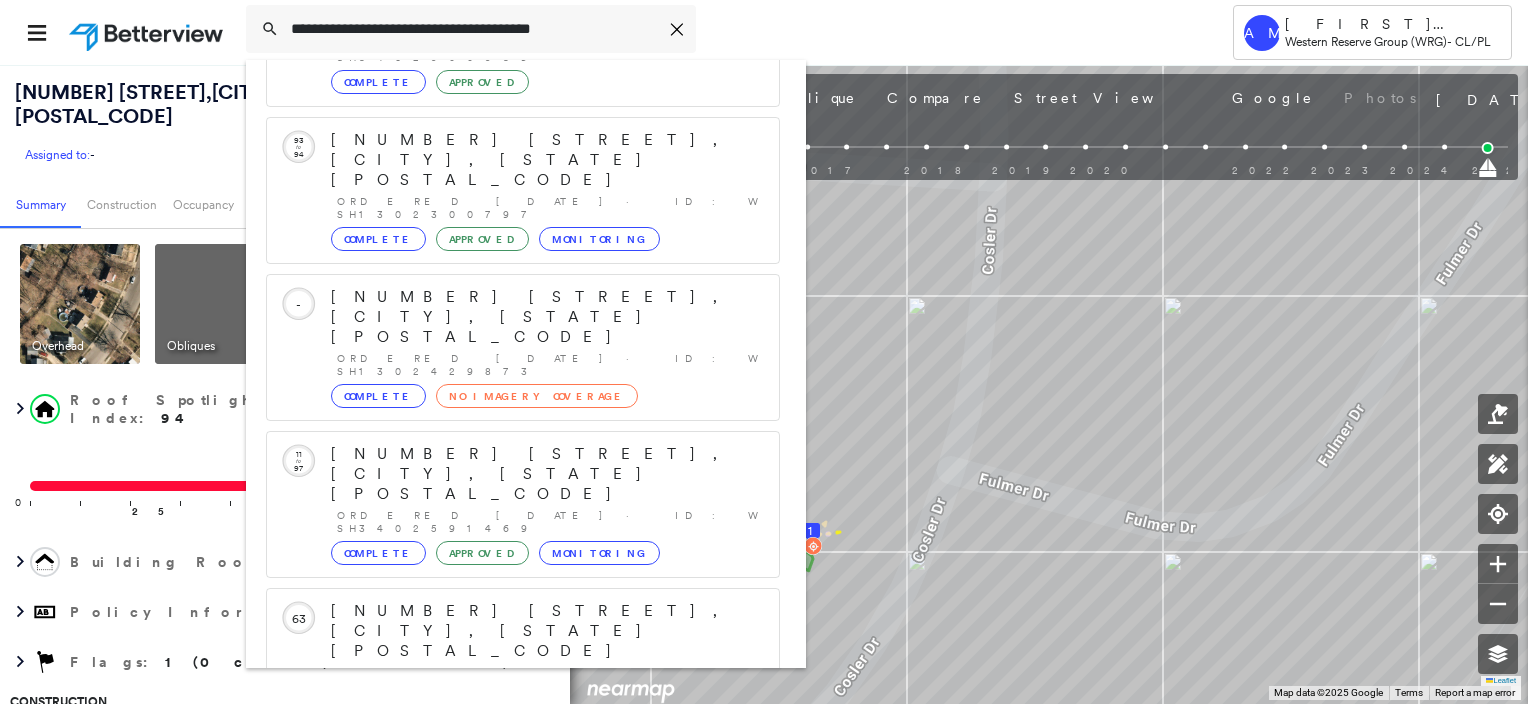 type on "**********" 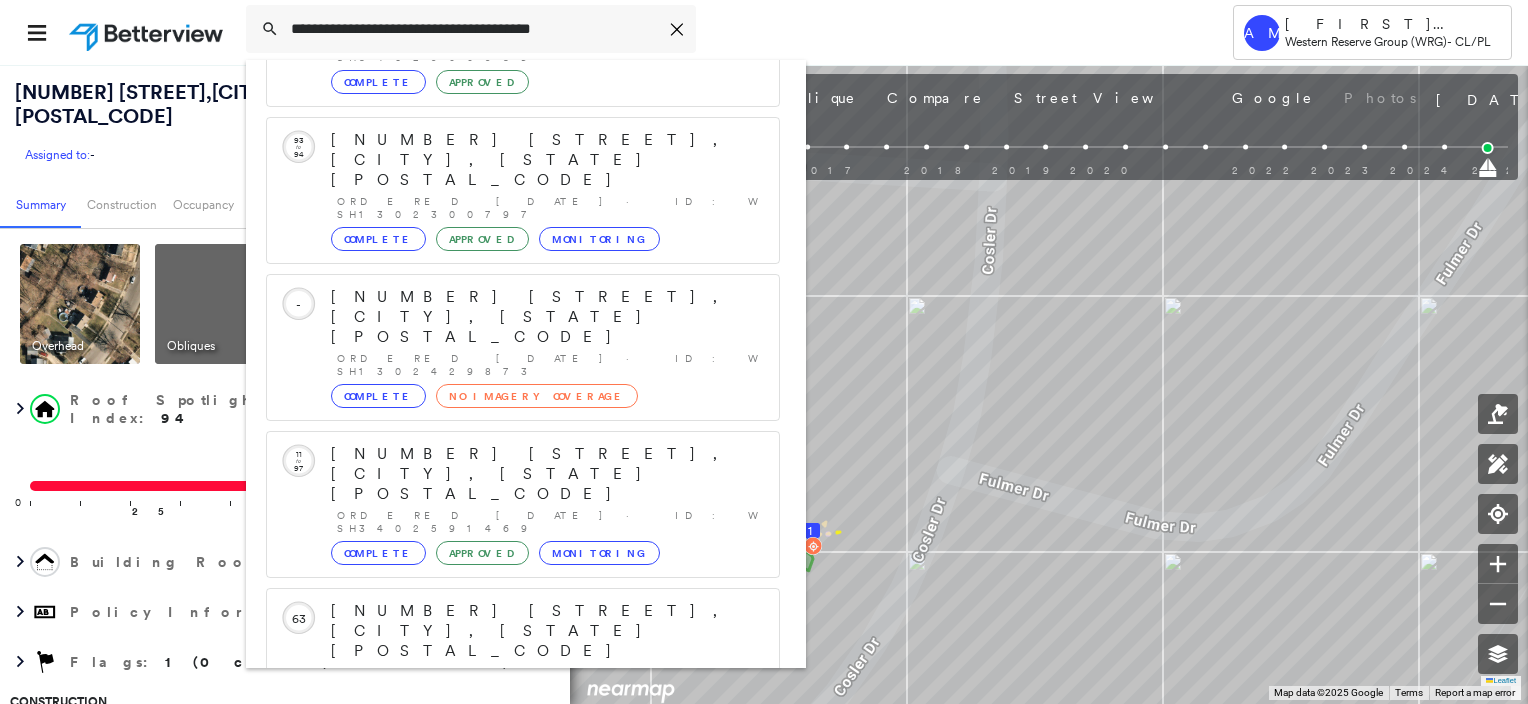 click 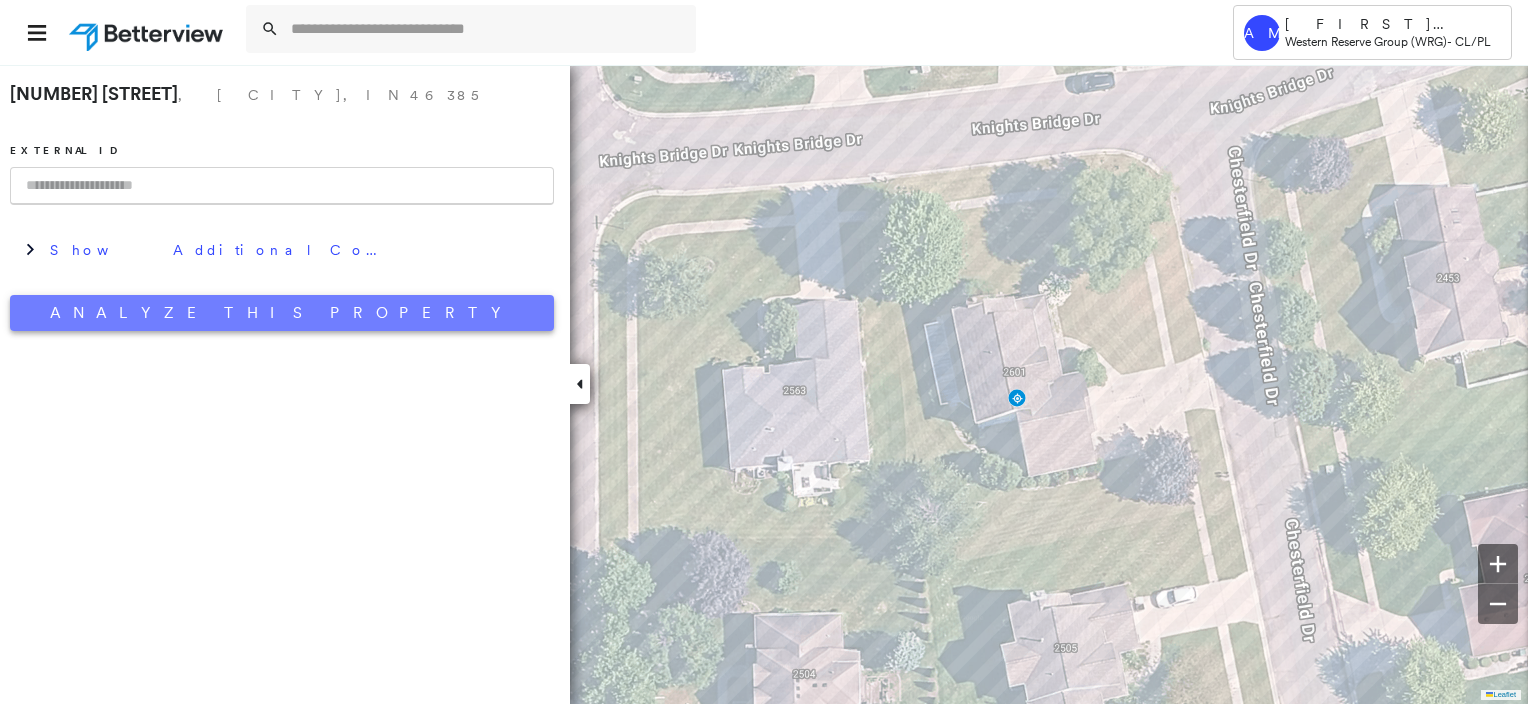 click on "Analyze This Property" at bounding box center [282, 313] 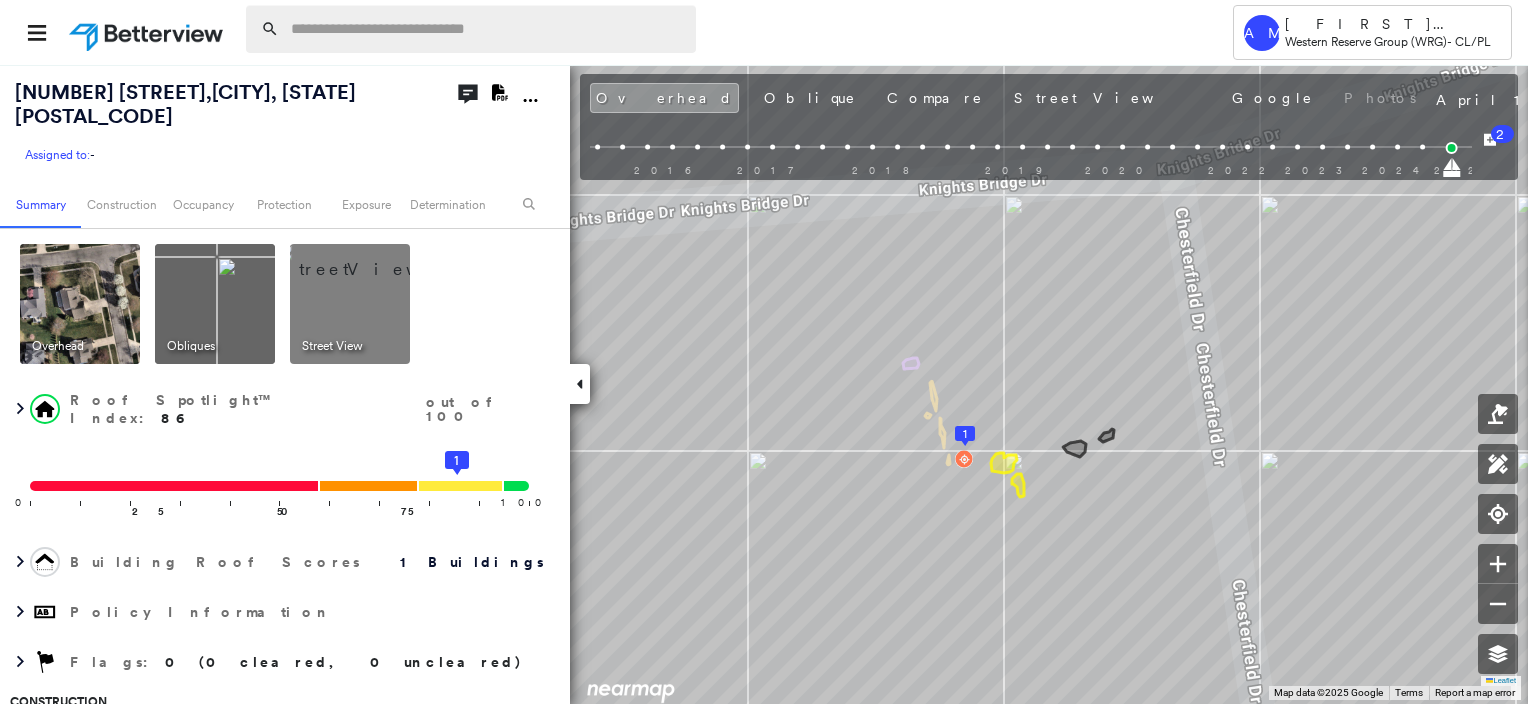 click at bounding box center (487, 29) 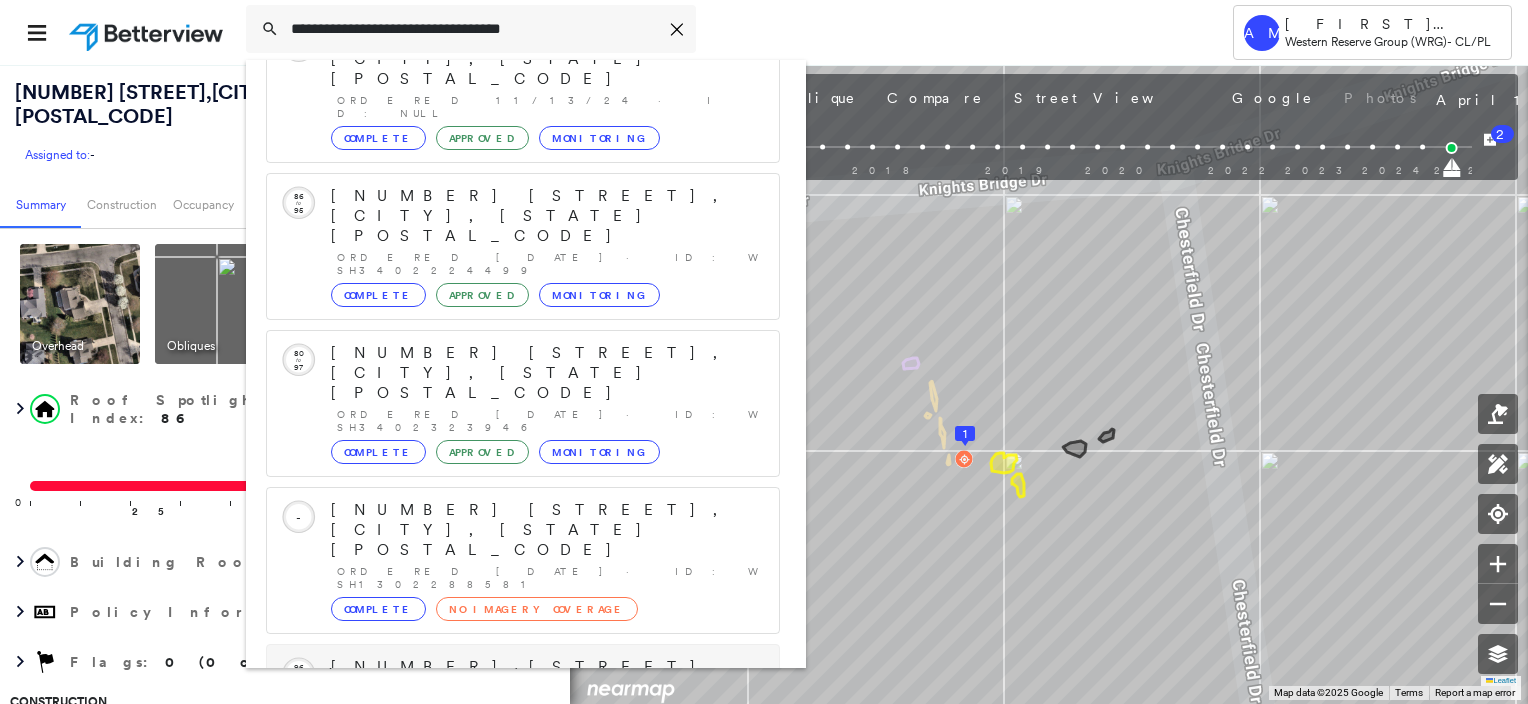 scroll, scrollTop: 208, scrollLeft: 0, axis: vertical 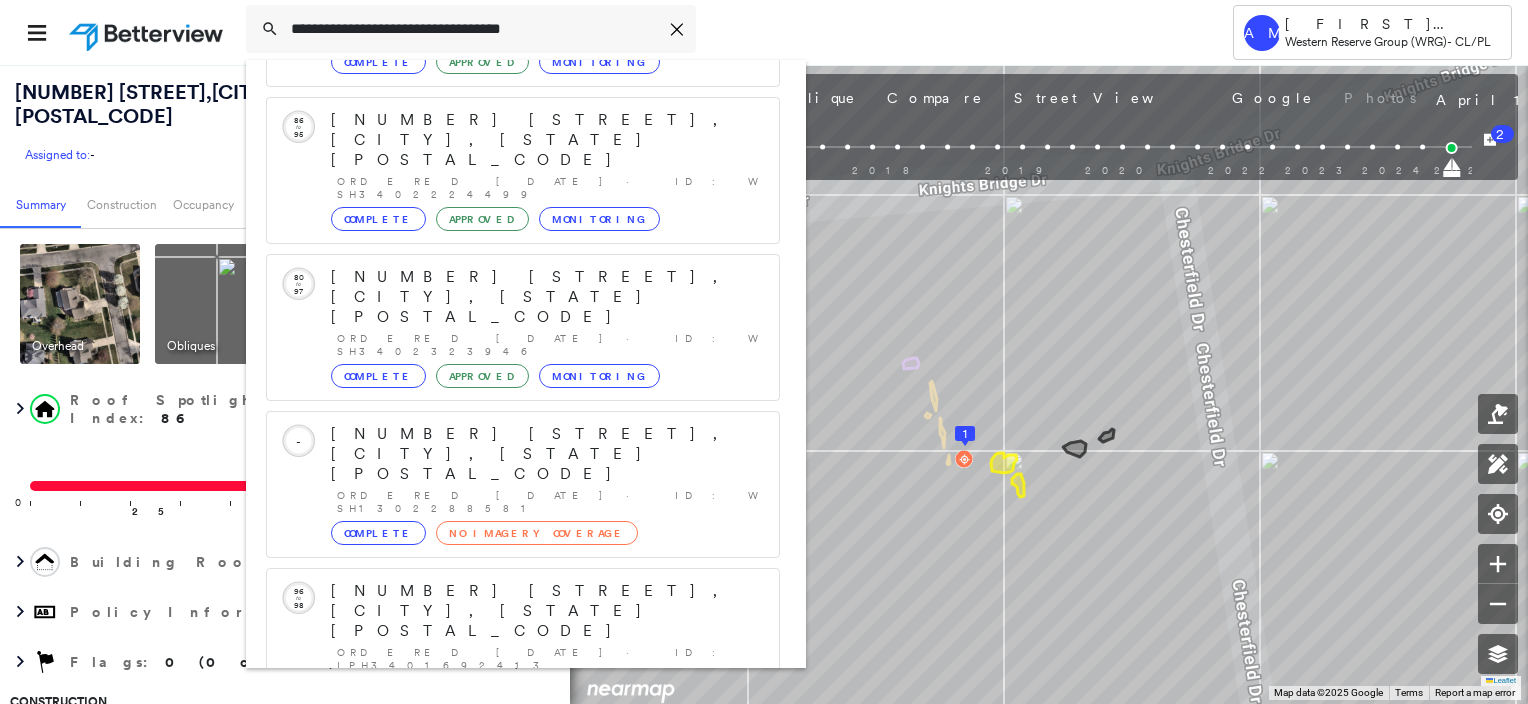 type on "**********" 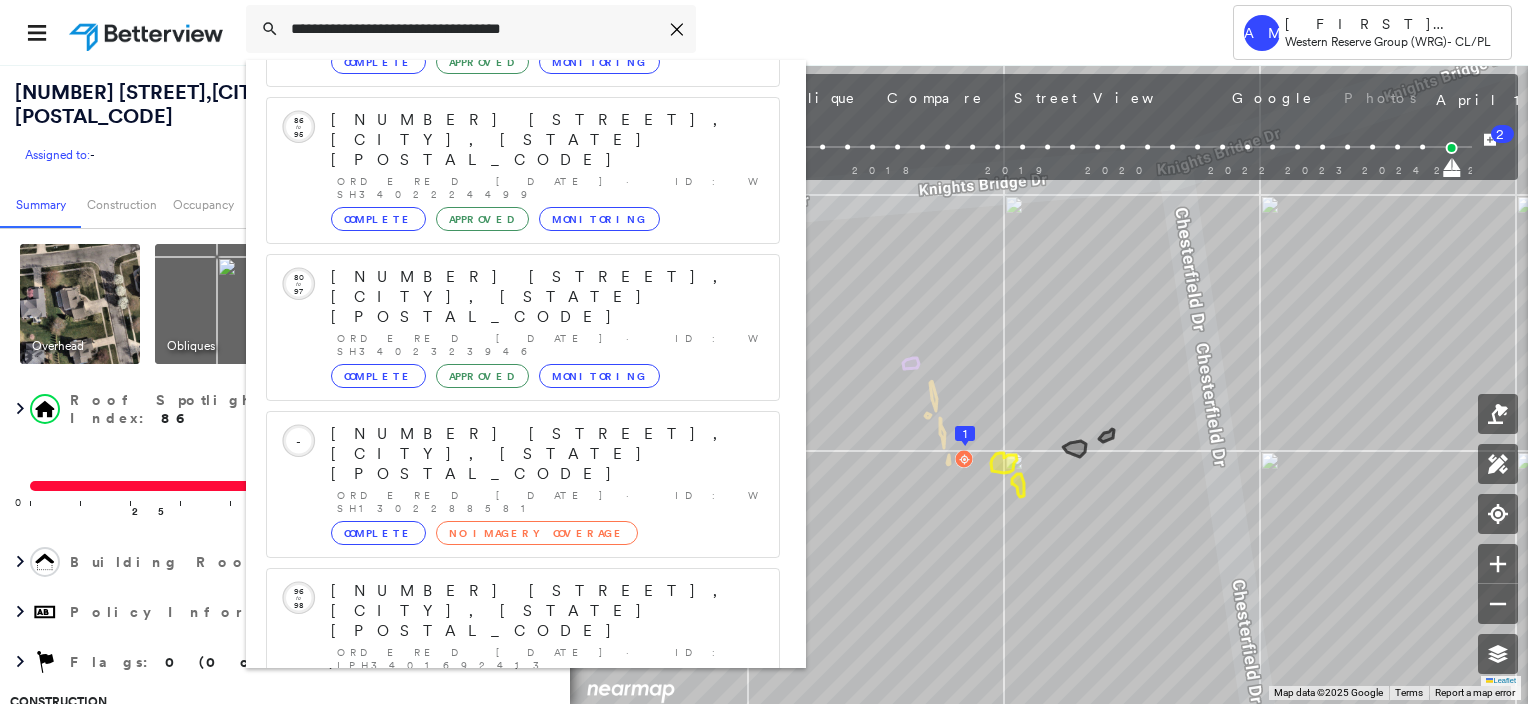 click 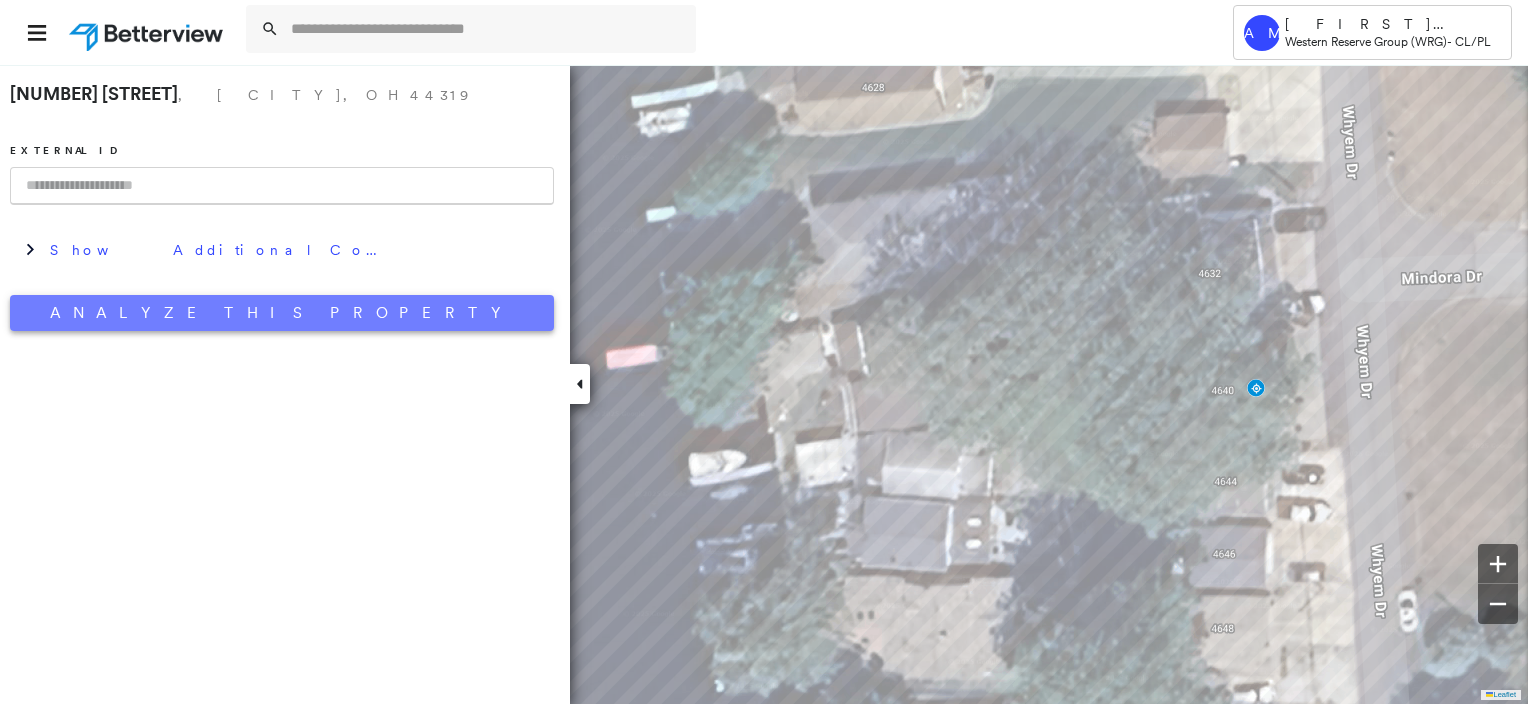 click on "Analyze This Property" at bounding box center (282, 313) 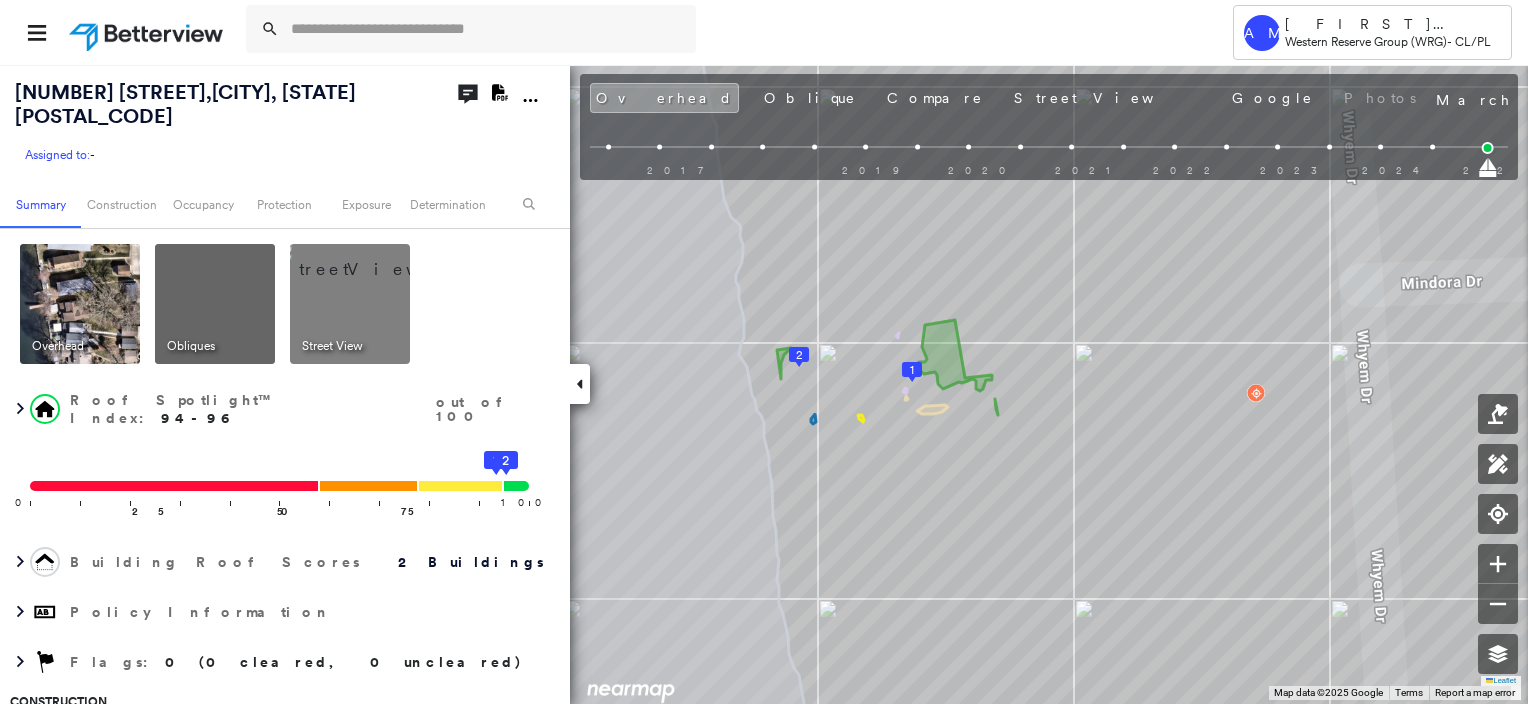 click at bounding box center (374, 259) 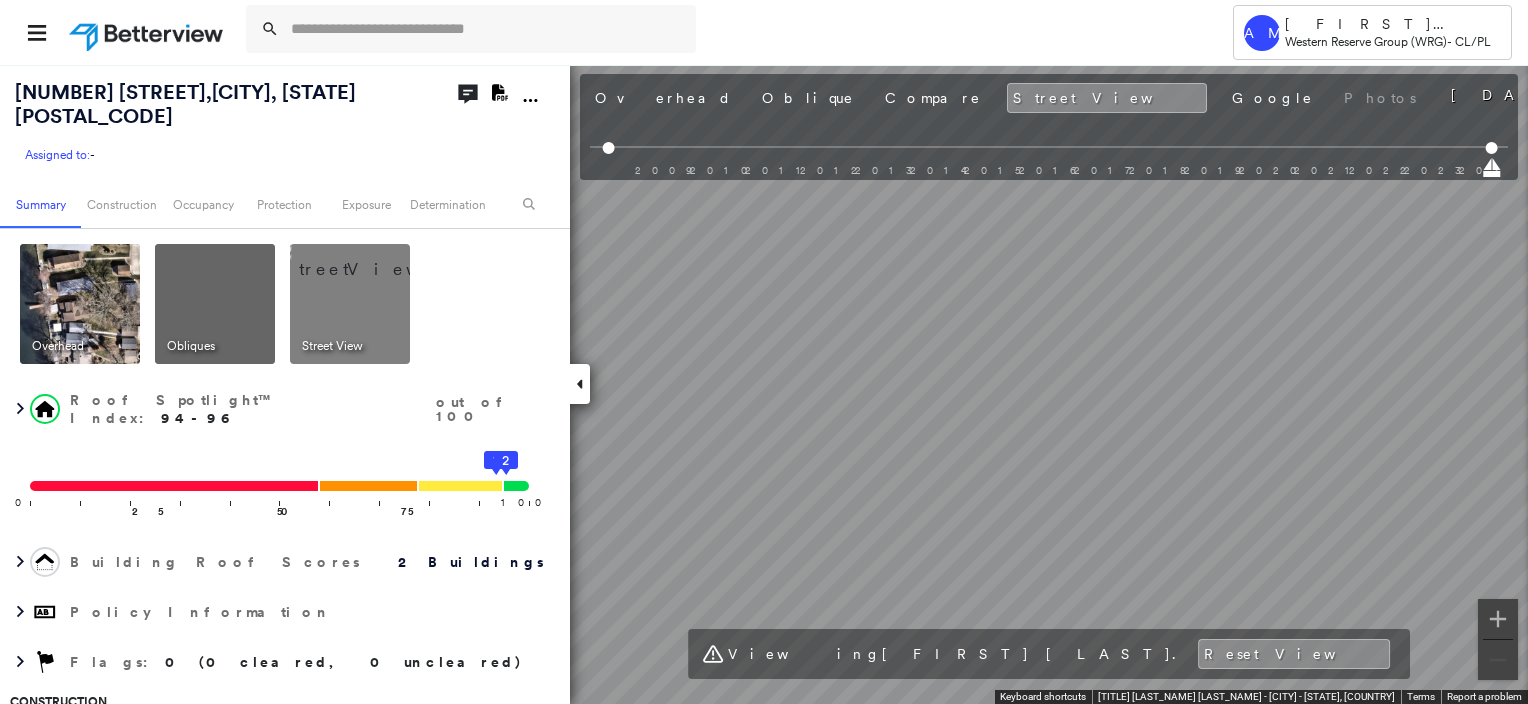 click at bounding box center [80, 304] 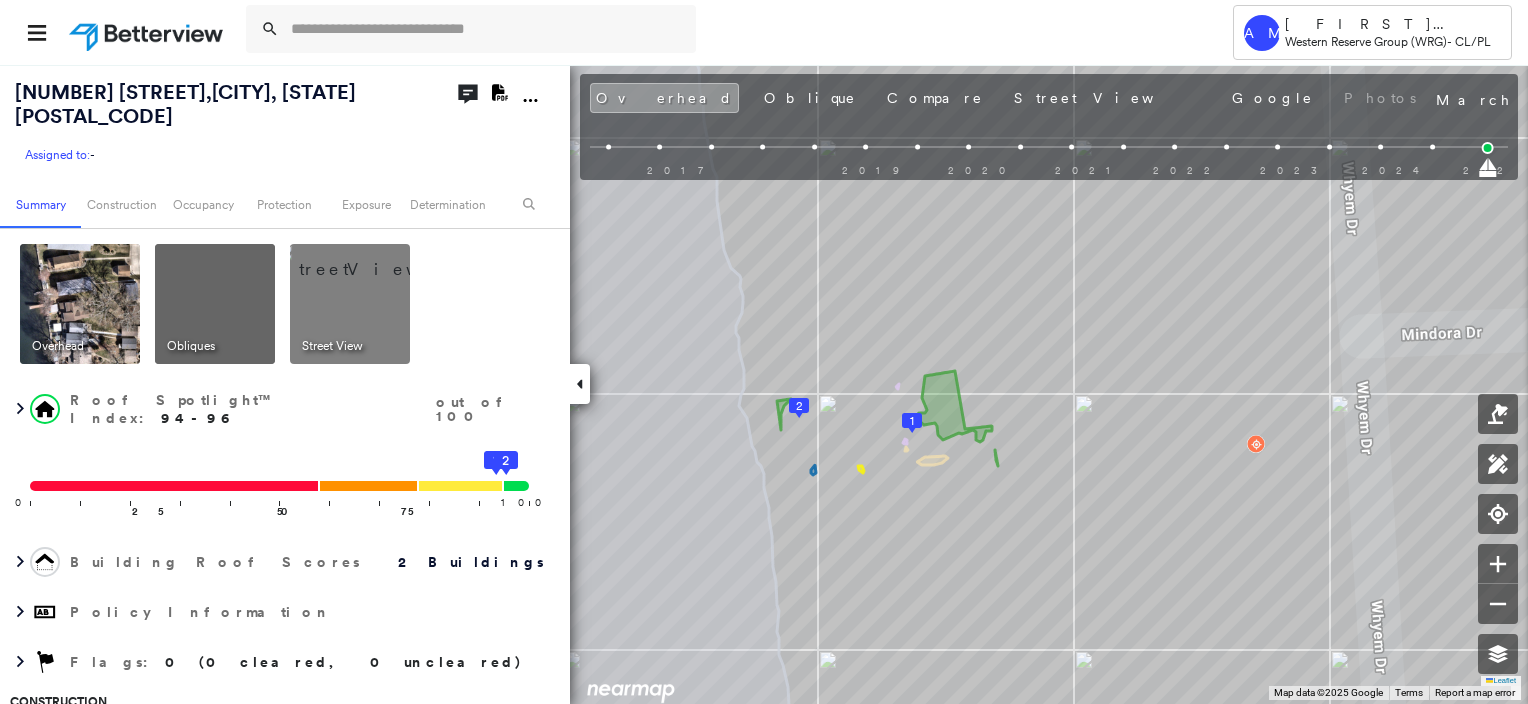 click at bounding box center [374, 259] 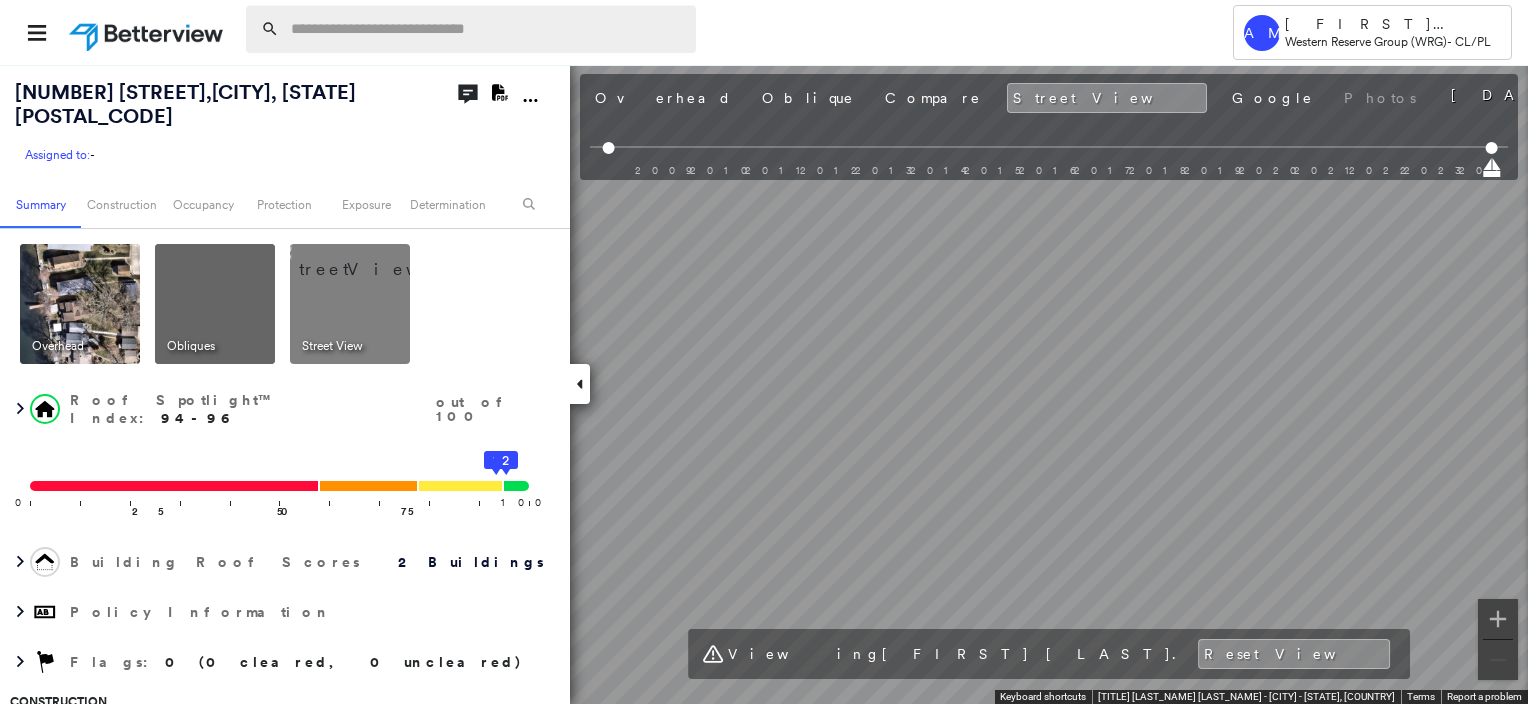 click at bounding box center (487, 29) 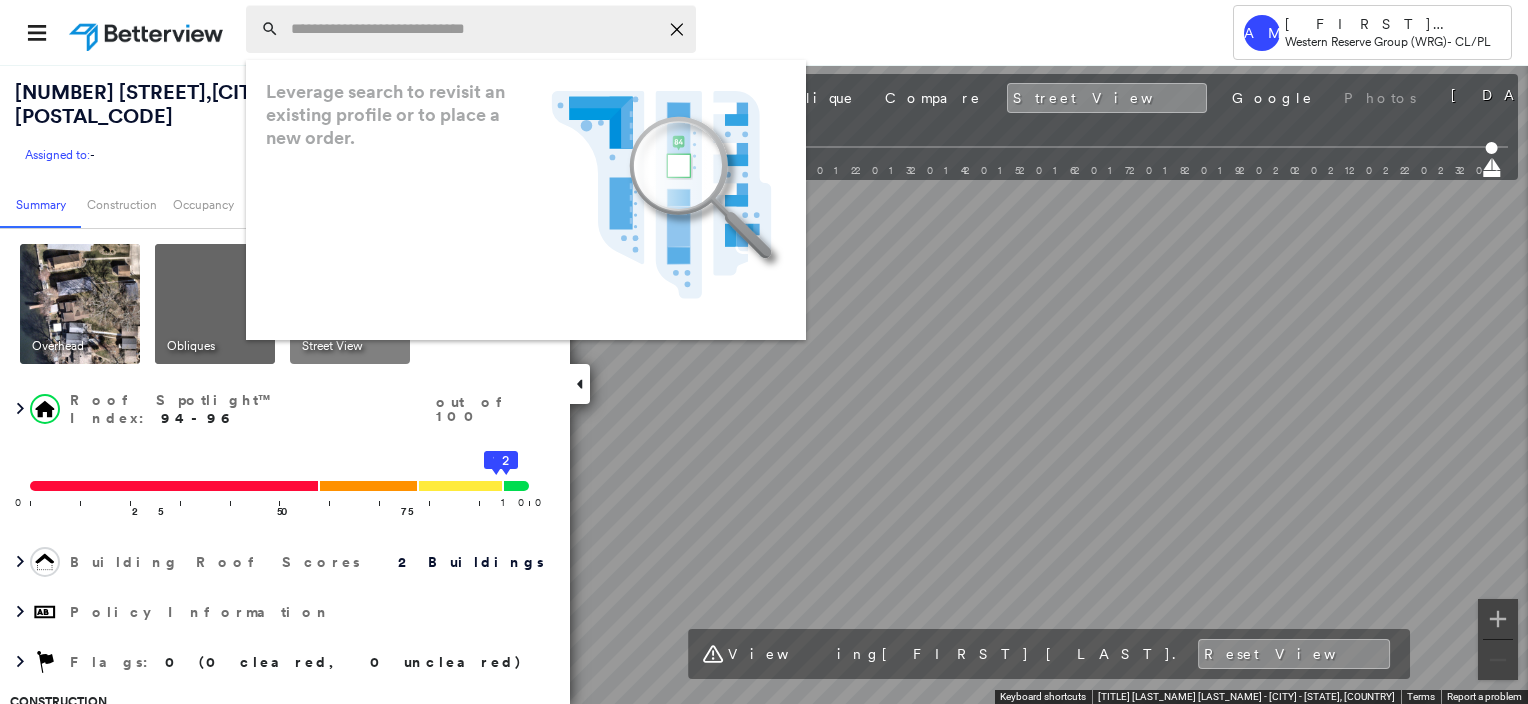 click at bounding box center [474, 29] 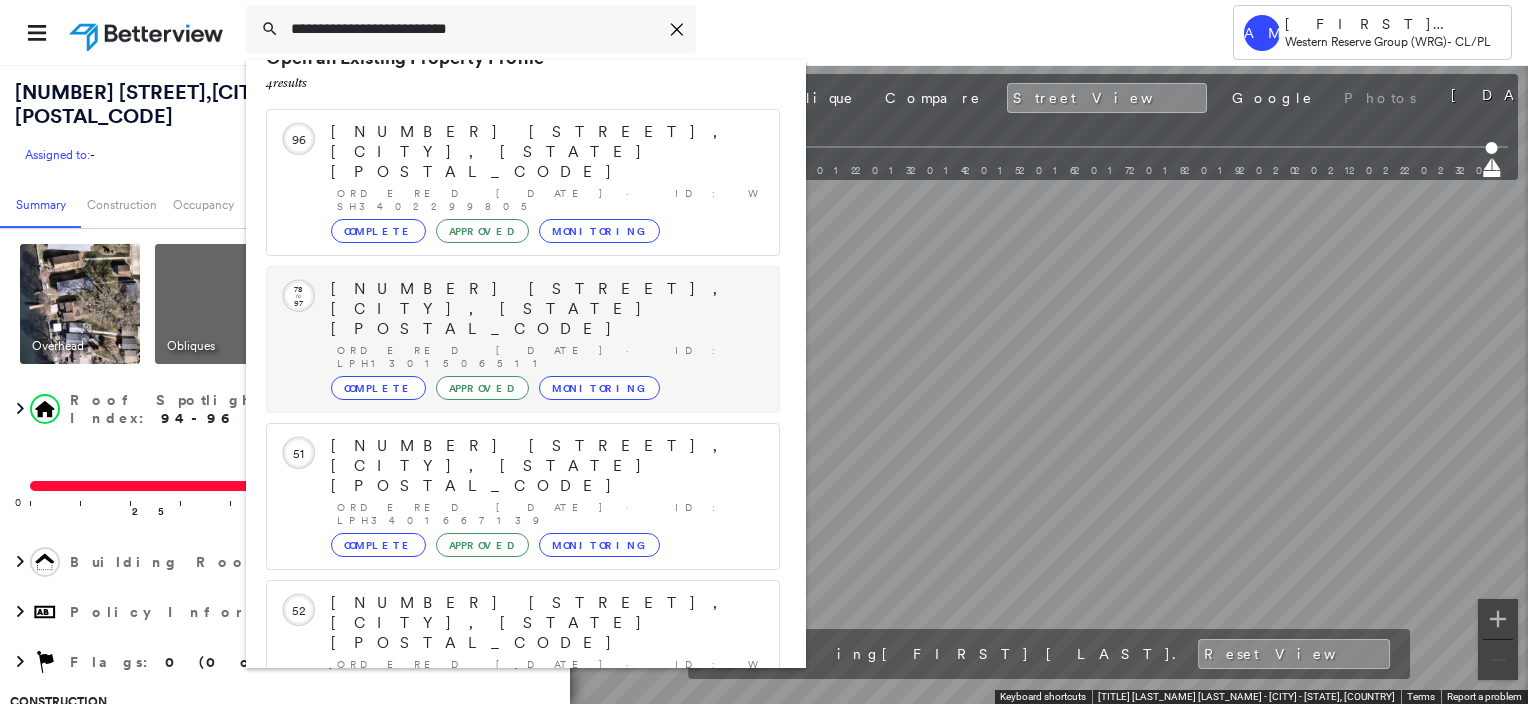 scroll, scrollTop: 52, scrollLeft: 0, axis: vertical 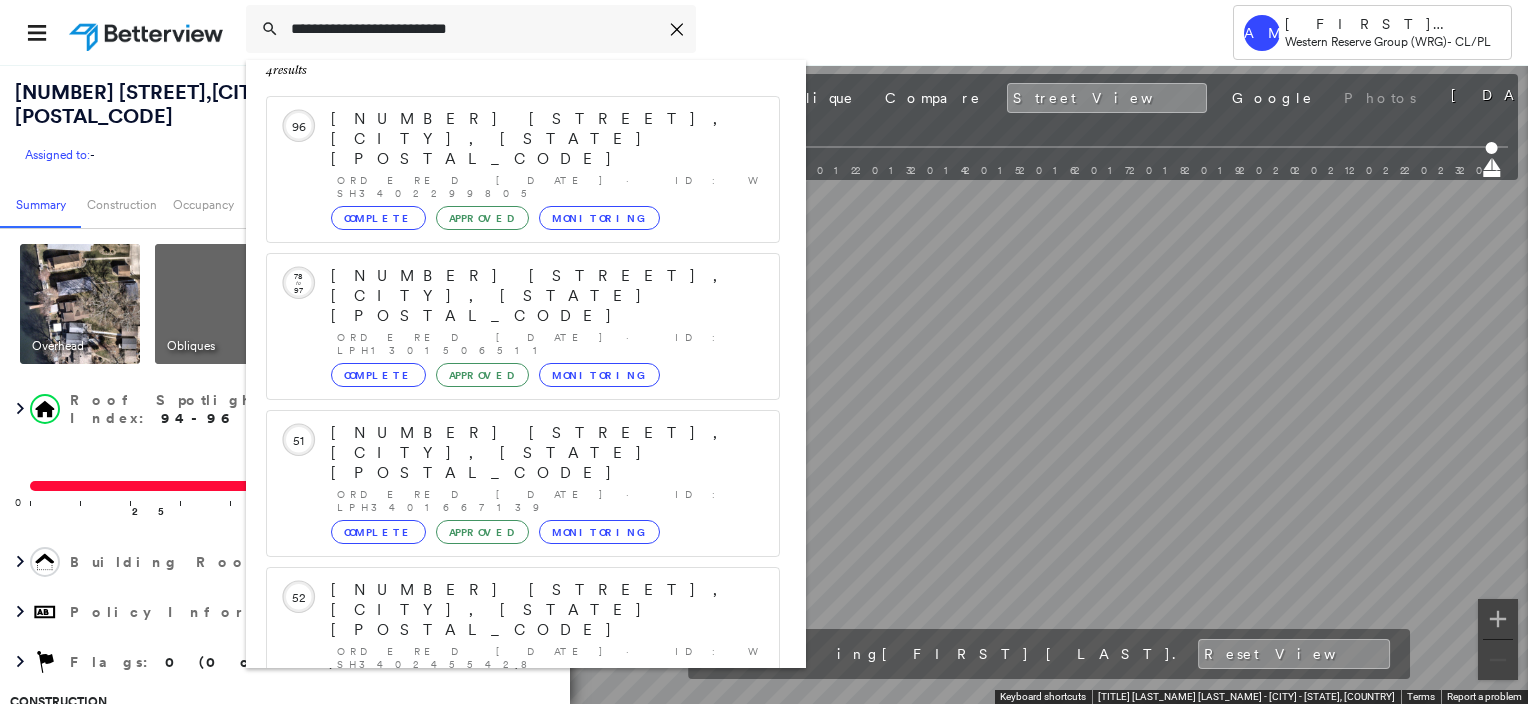 type on "**********" 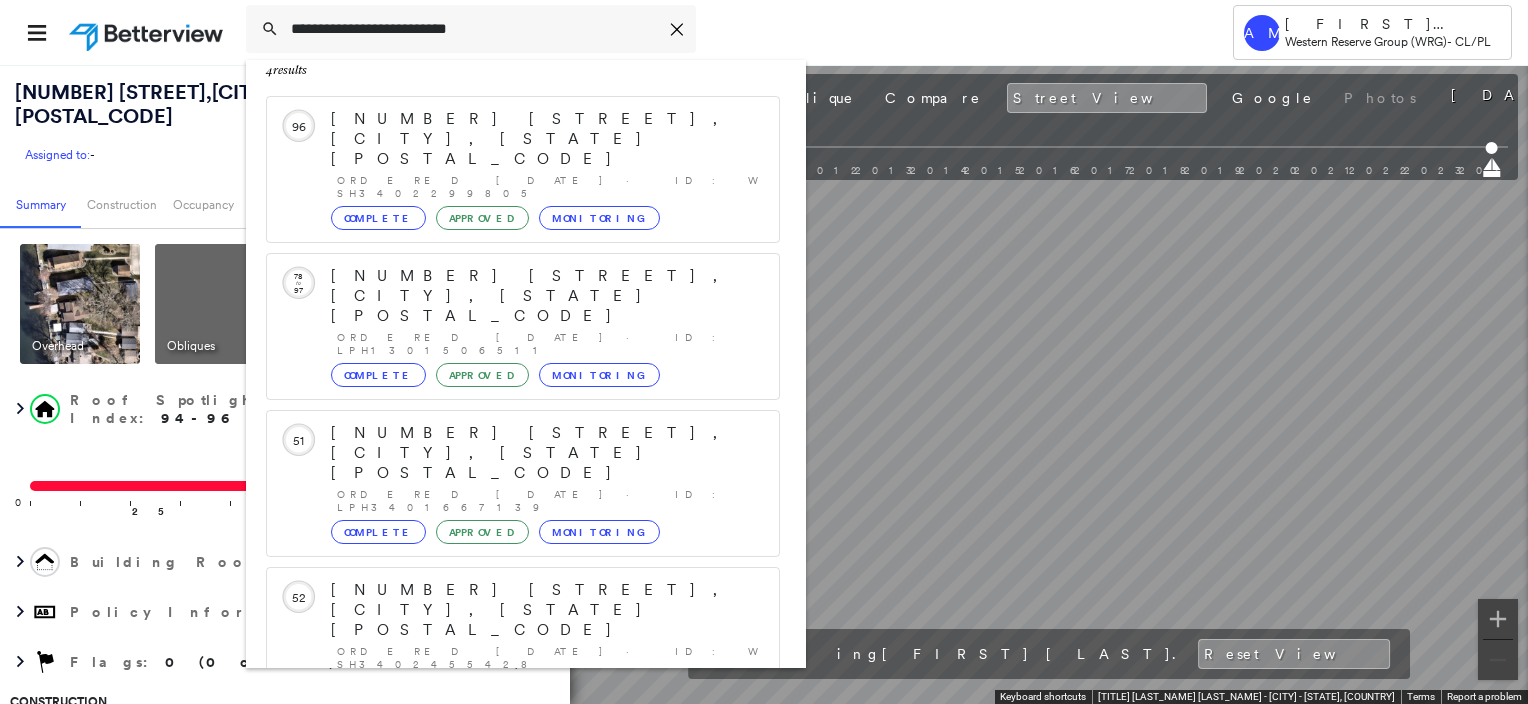 click 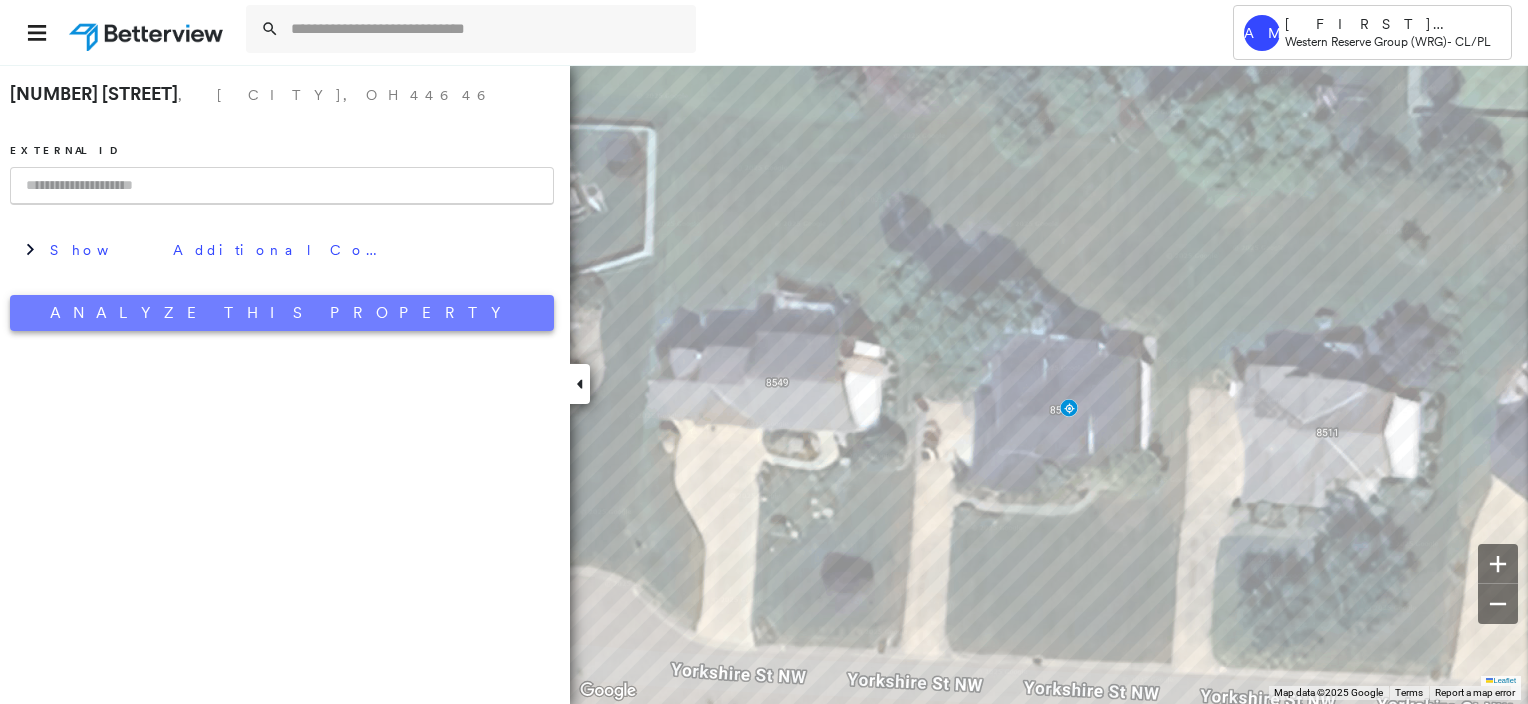 click on "Analyze This Property" at bounding box center [282, 313] 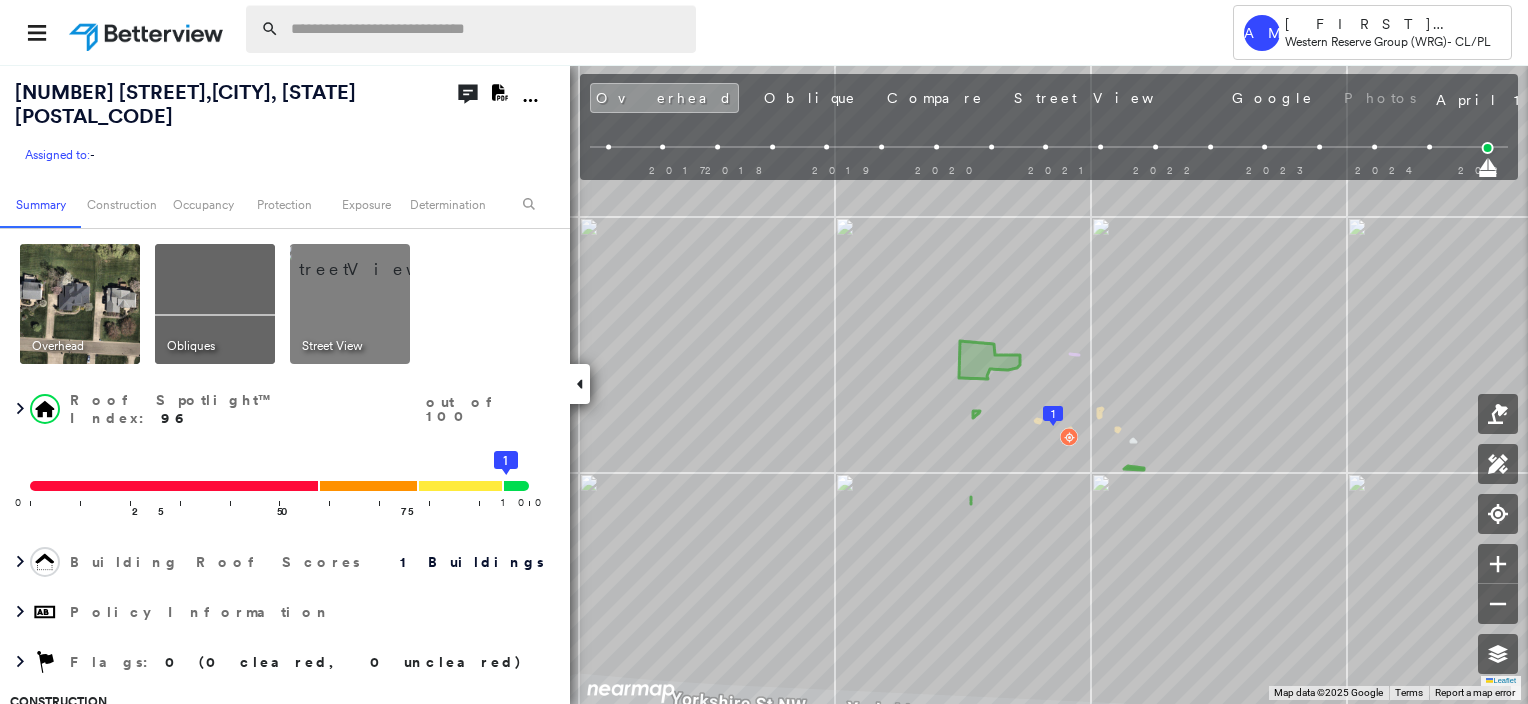click at bounding box center [487, 29] 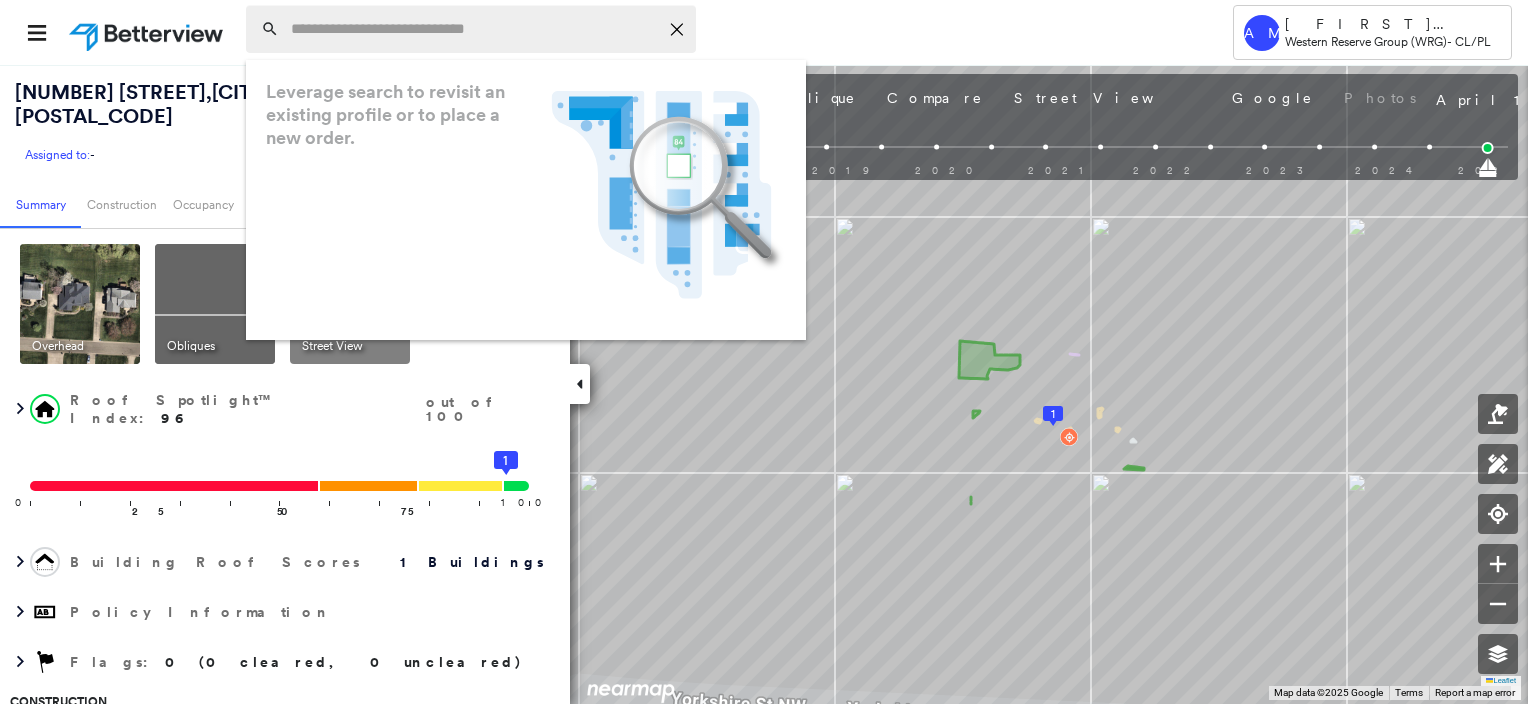 click at bounding box center [474, 29] 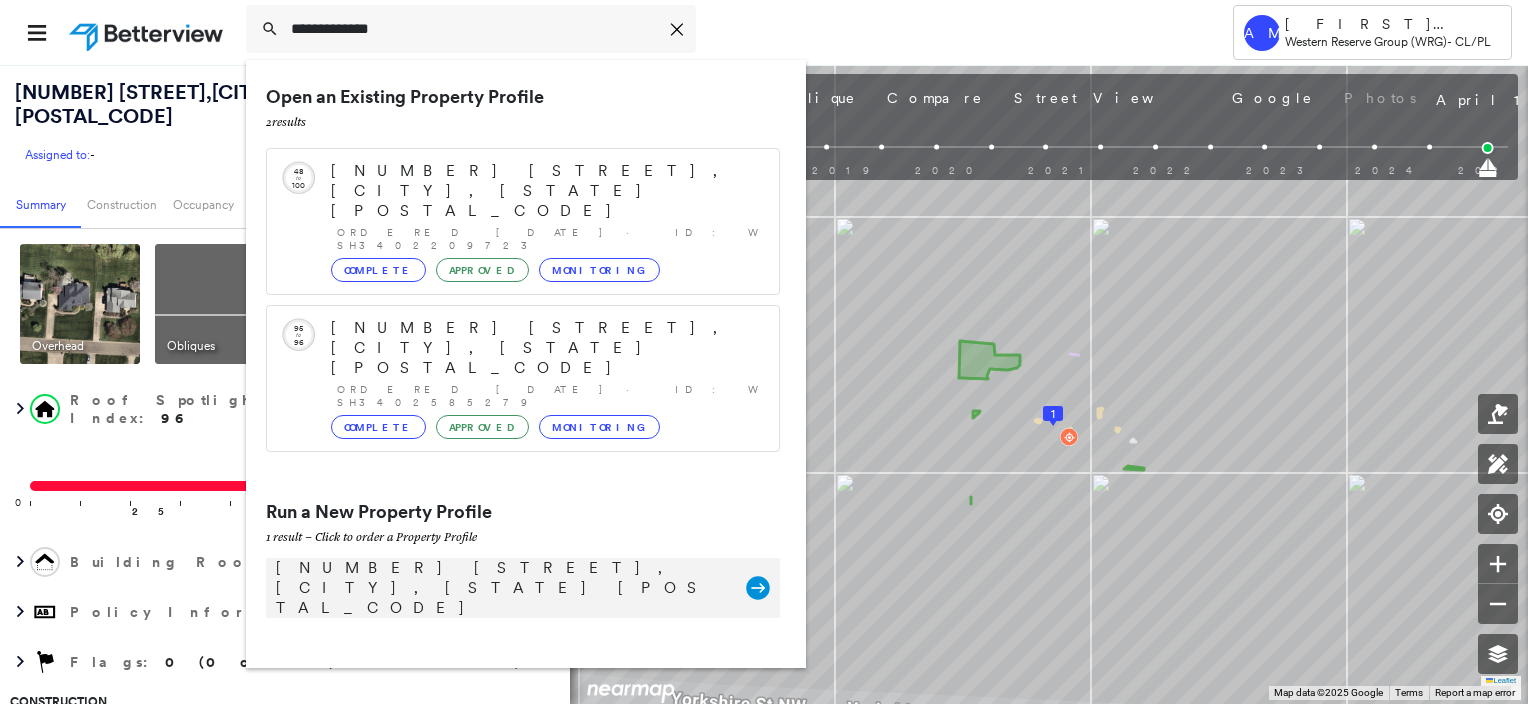 type on "**********" 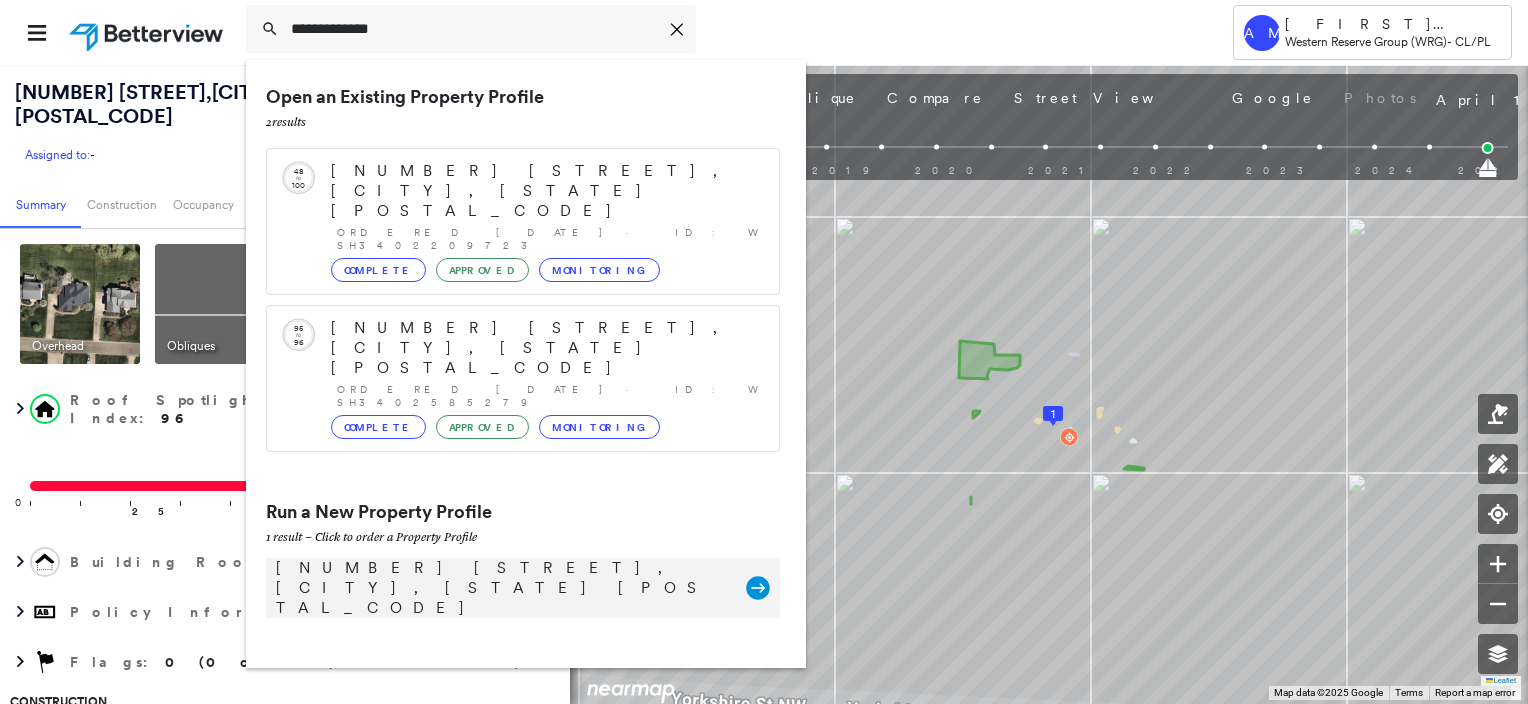 click 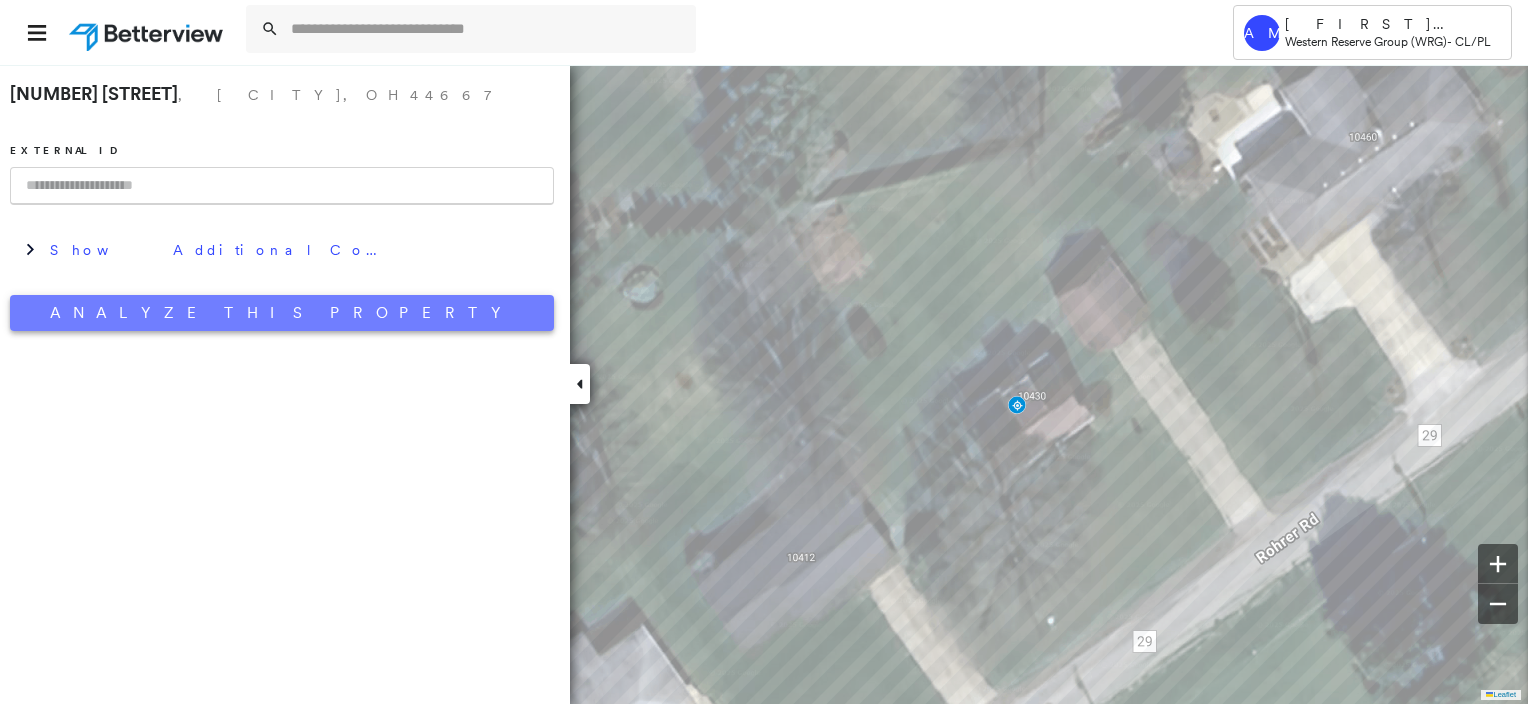 click on "Analyze This Property" at bounding box center (282, 313) 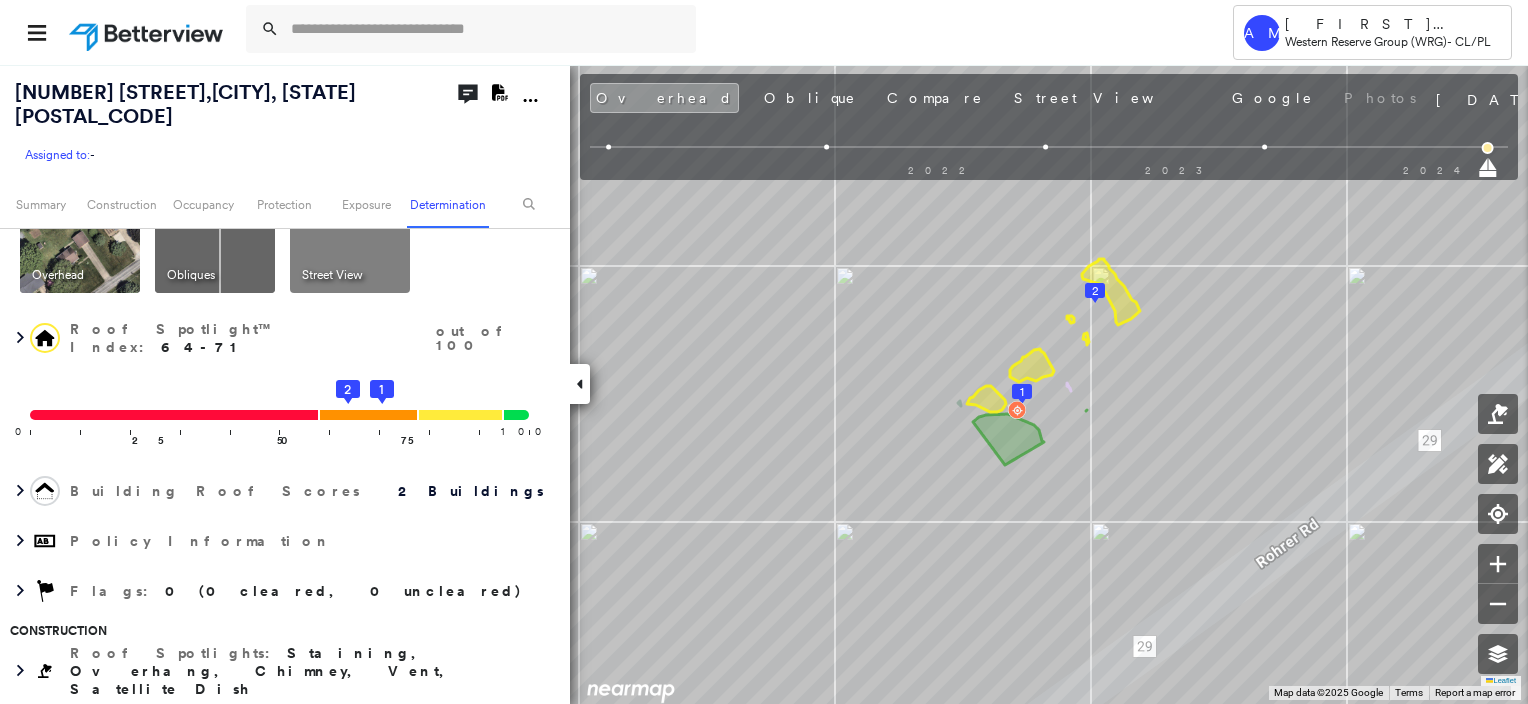 scroll, scrollTop: 0, scrollLeft: 0, axis: both 